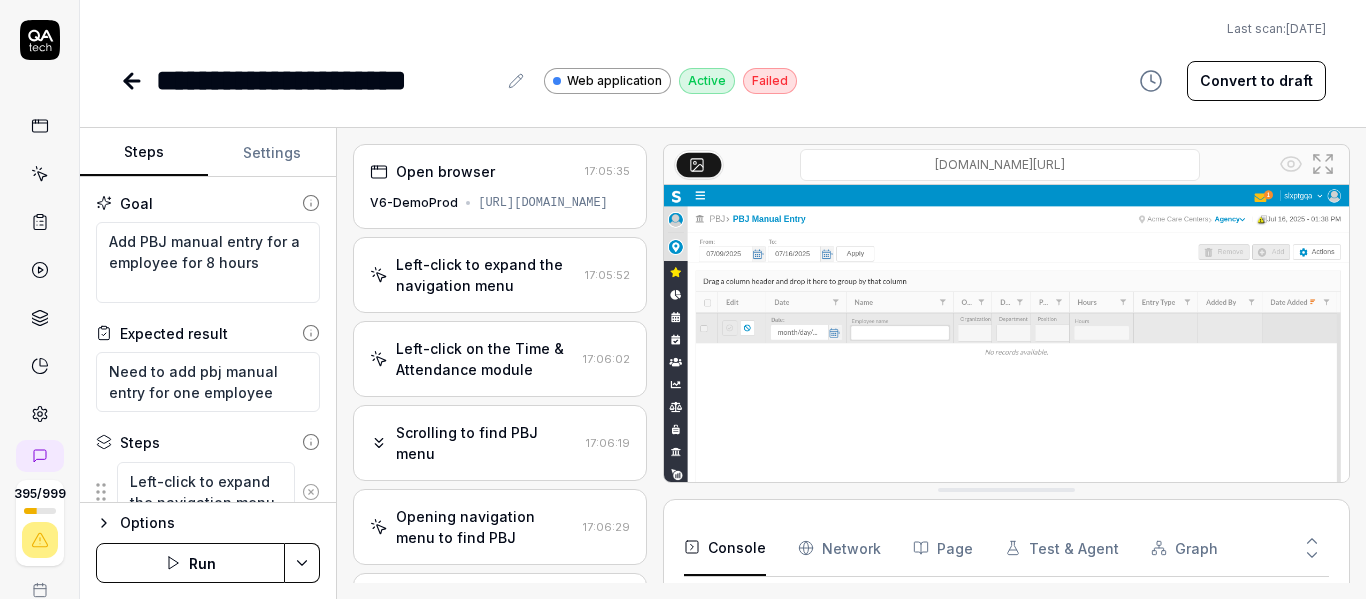 scroll, scrollTop: 0, scrollLeft: 0, axis: both 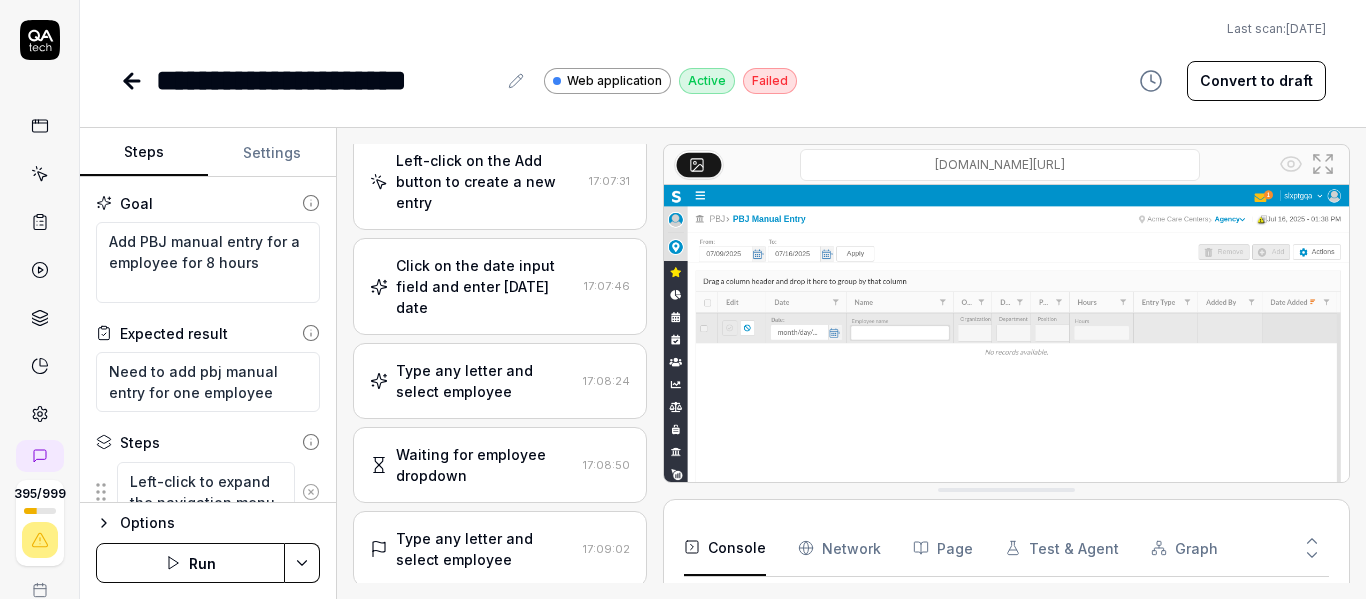 click on "**********" at bounding box center (723, 51) 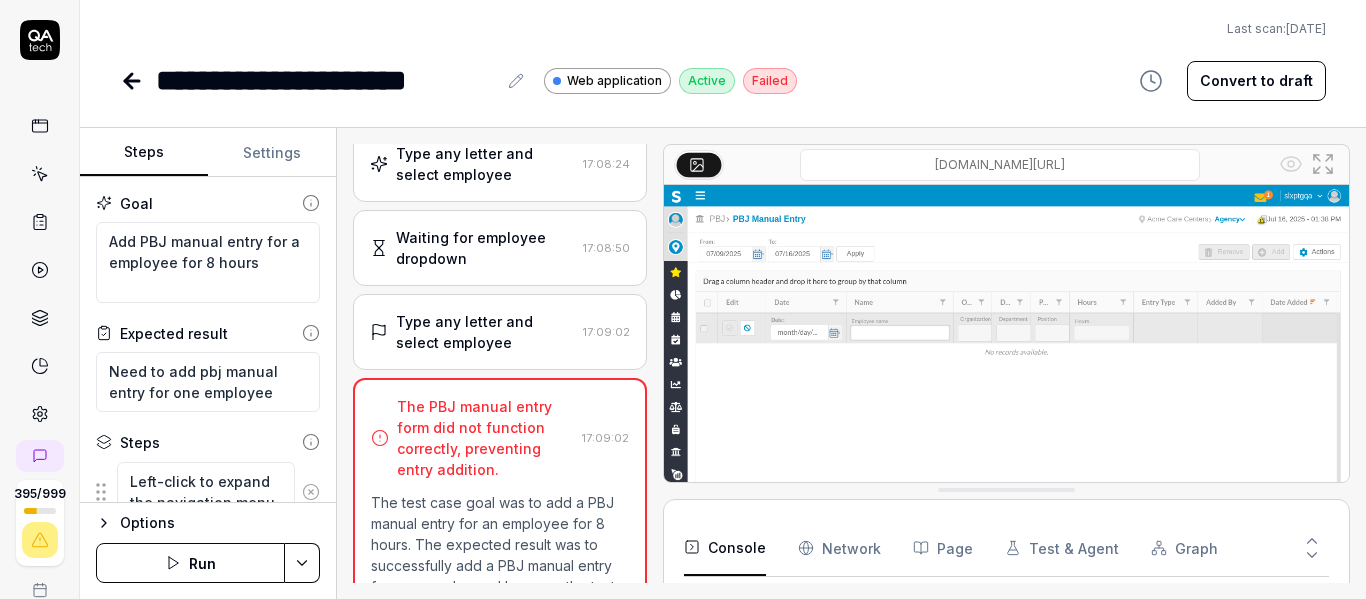 scroll, scrollTop: 757, scrollLeft: 0, axis: vertical 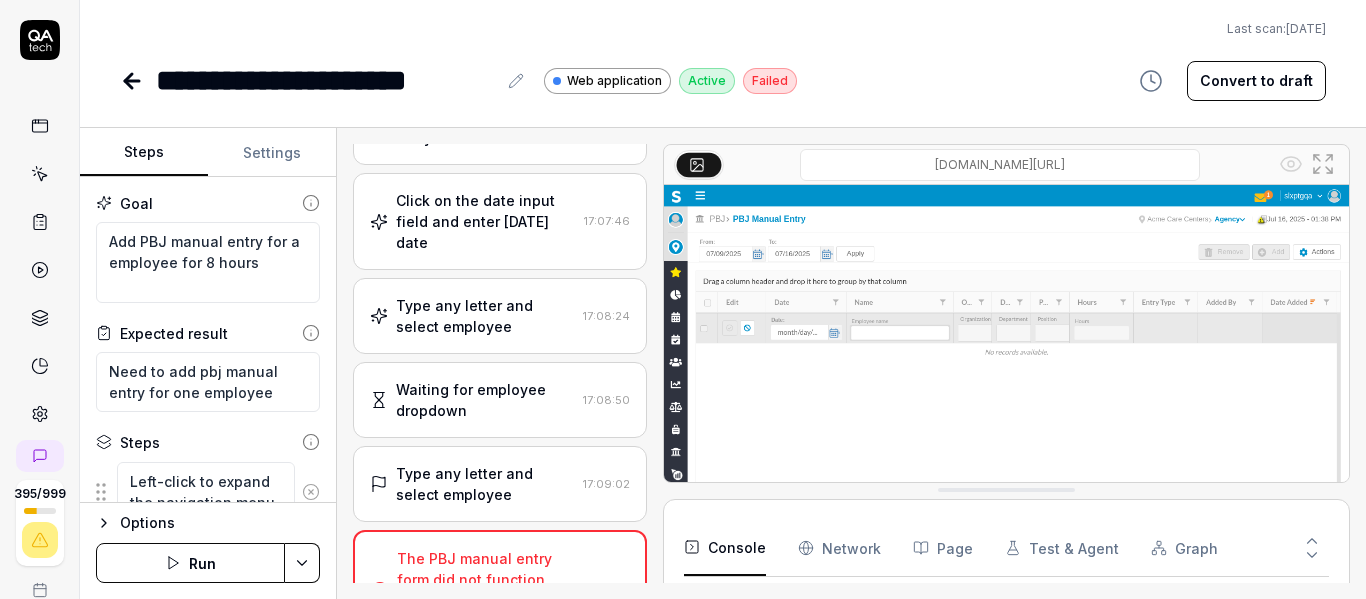 type on "*" 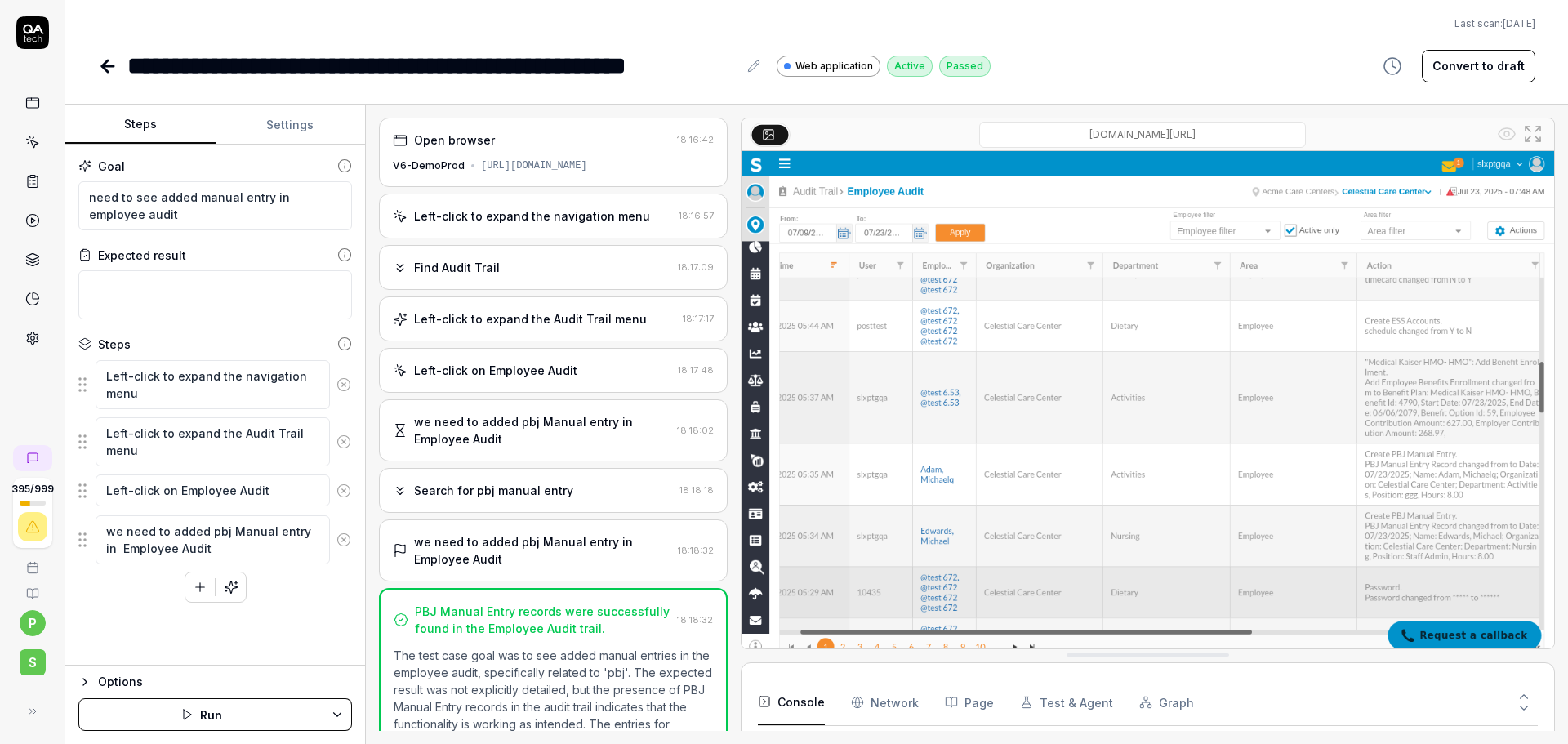 scroll, scrollTop: 0, scrollLeft: 0, axis: both 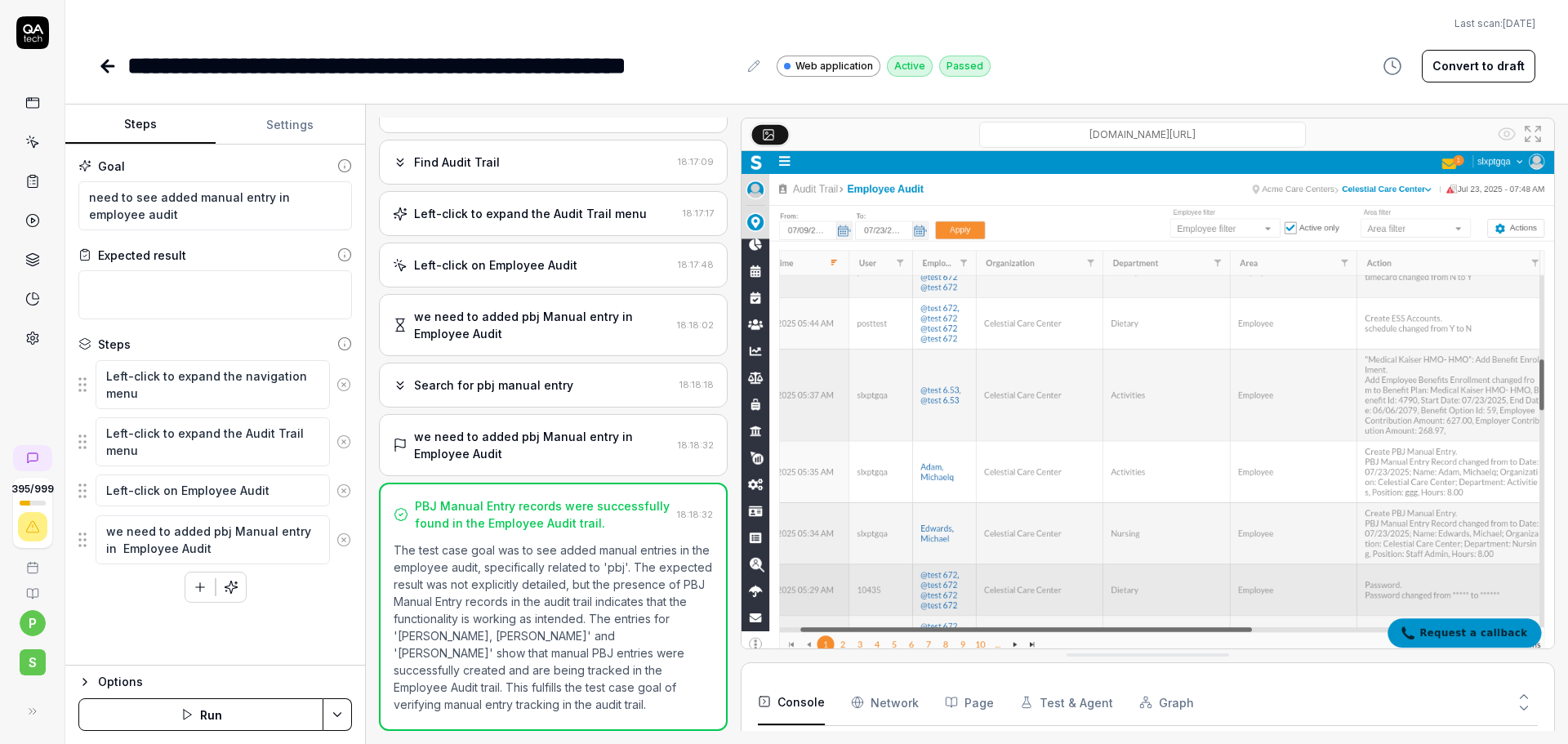 type on "*" 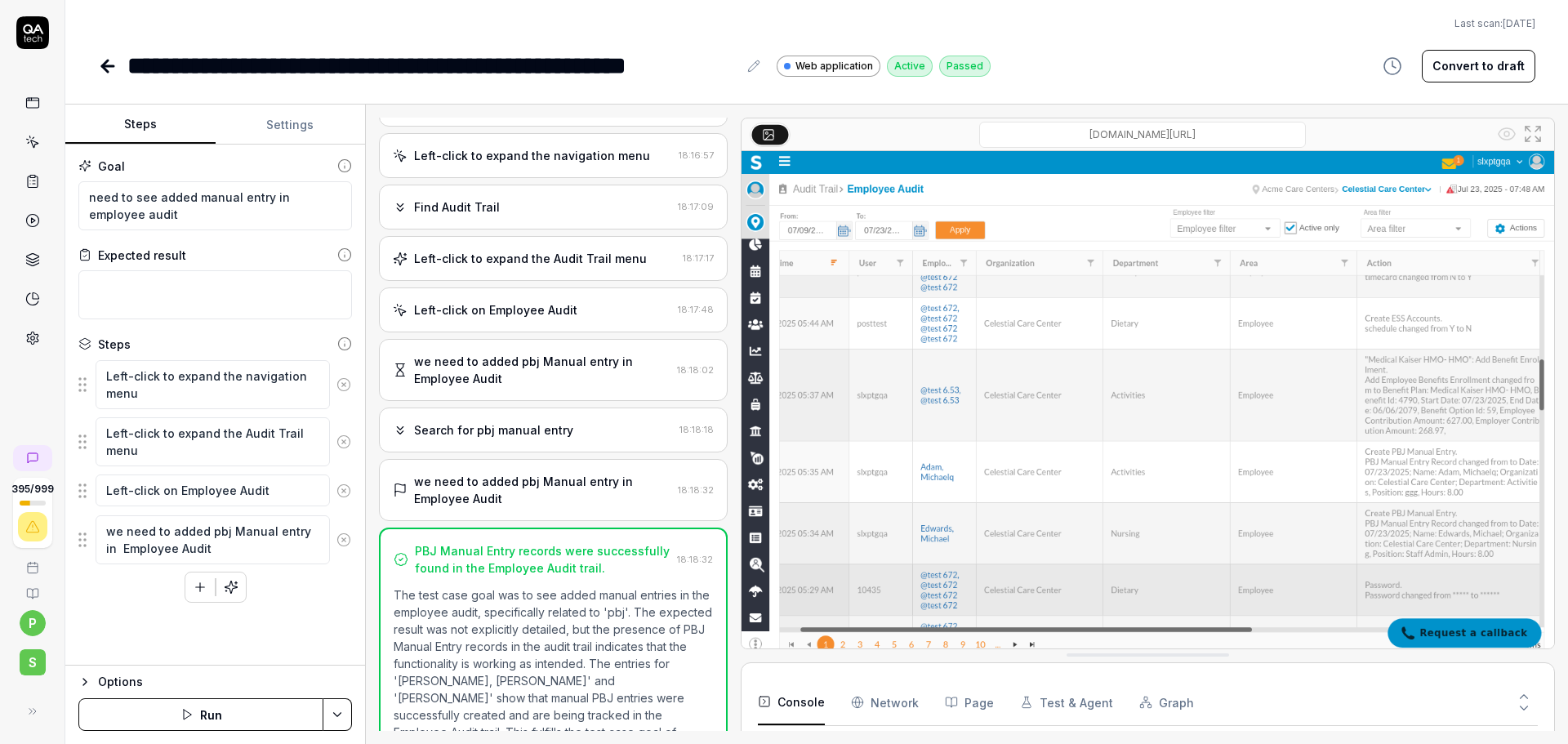 scroll, scrollTop: 0, scrollLeft: 0, axis: both 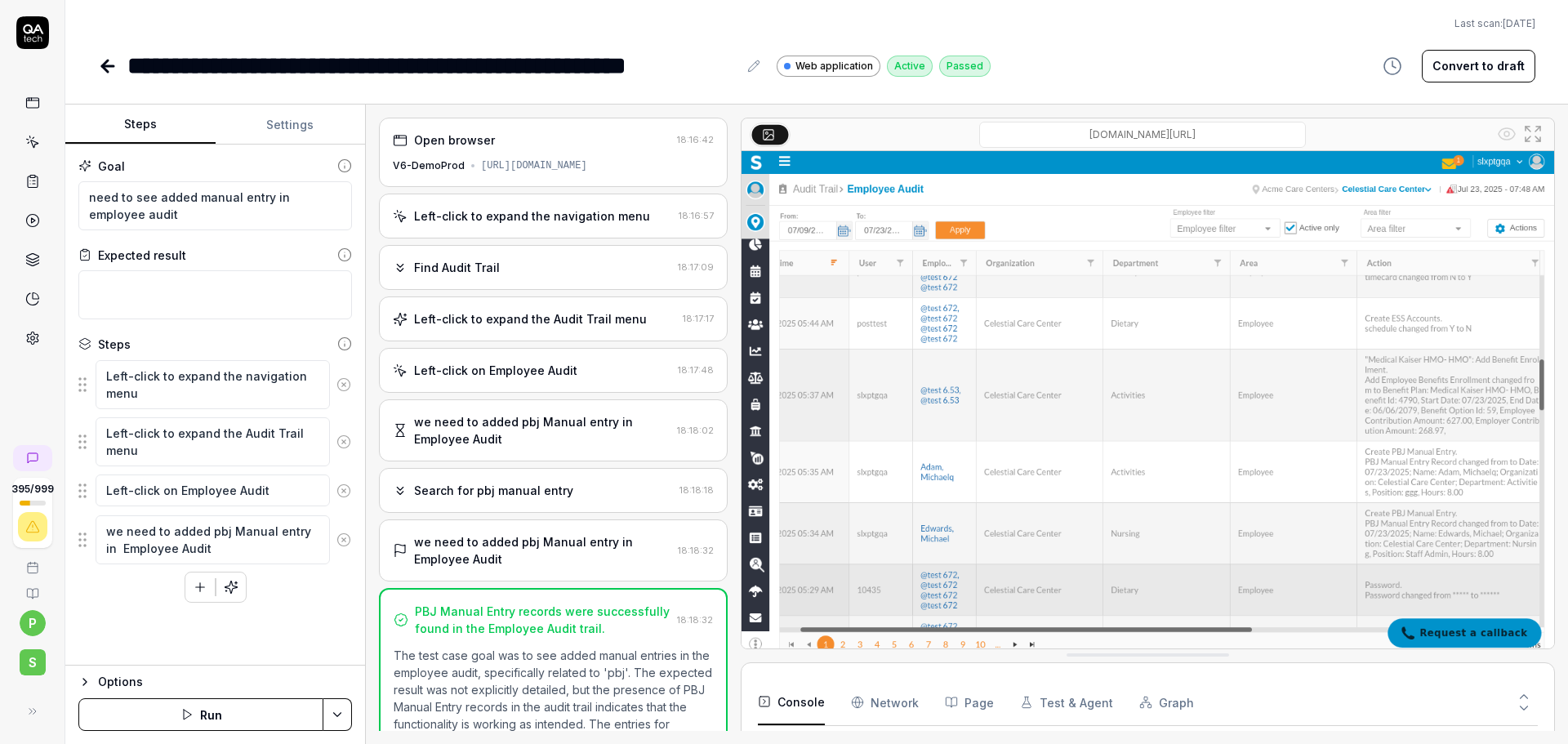click 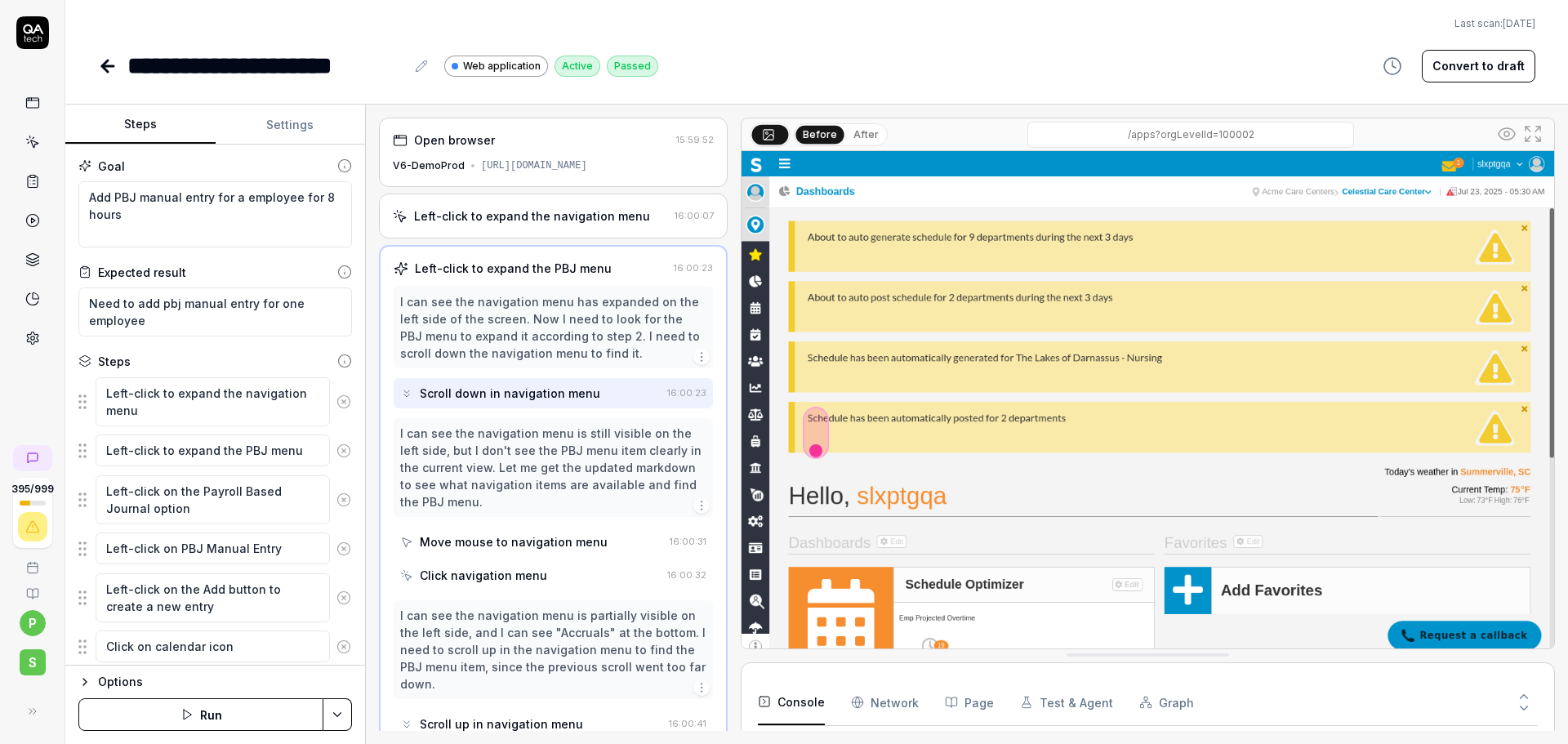 scroll, scrollTop: 0, scrollLeft: 0, axis: both 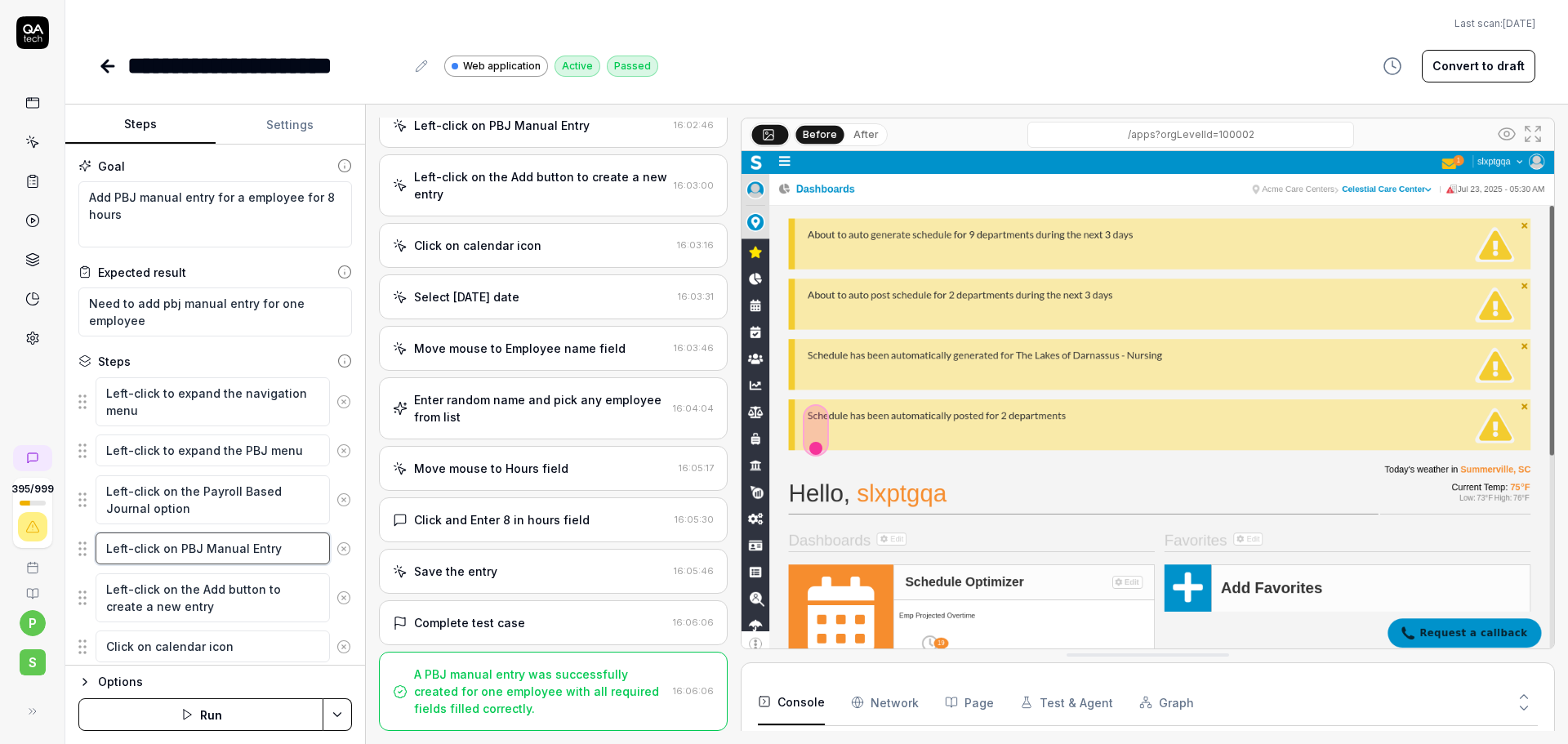drag, startPoint x: 430, startPoint y: 500, endPoint x: 654, endPoint y: 615, distance: 251.79555 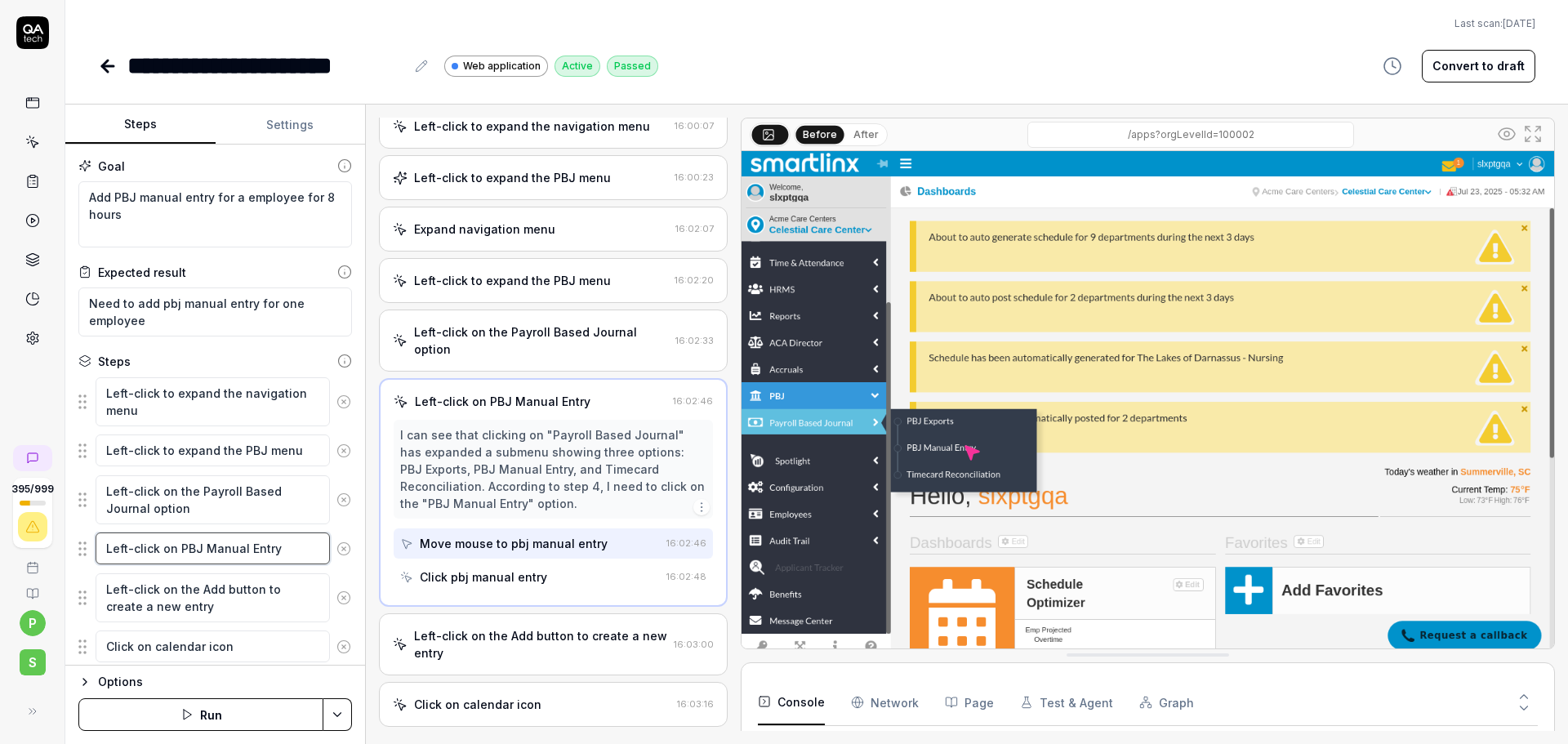 scroll, scrollTop: 0, scrollLeft: 0, axis: both 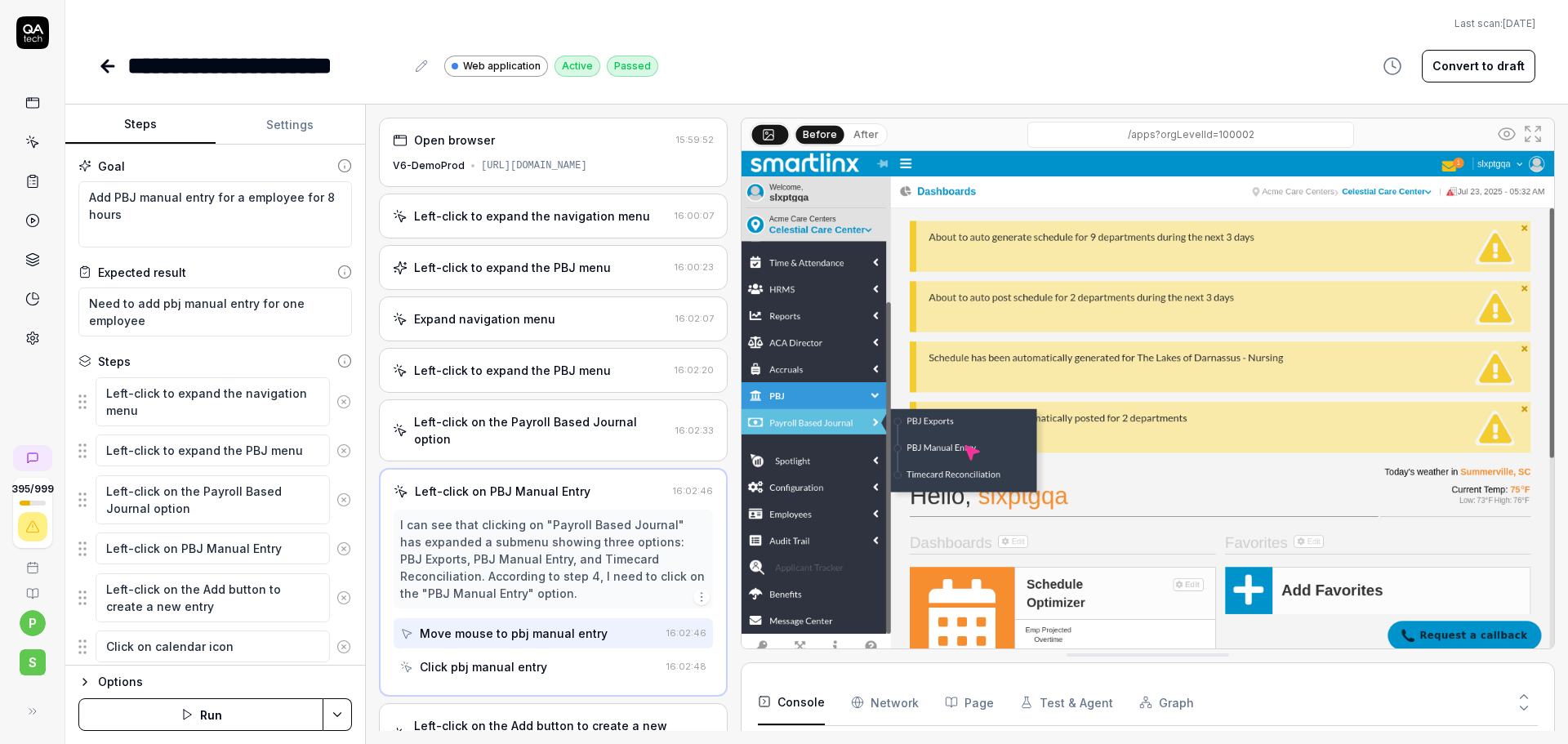 type on "*" 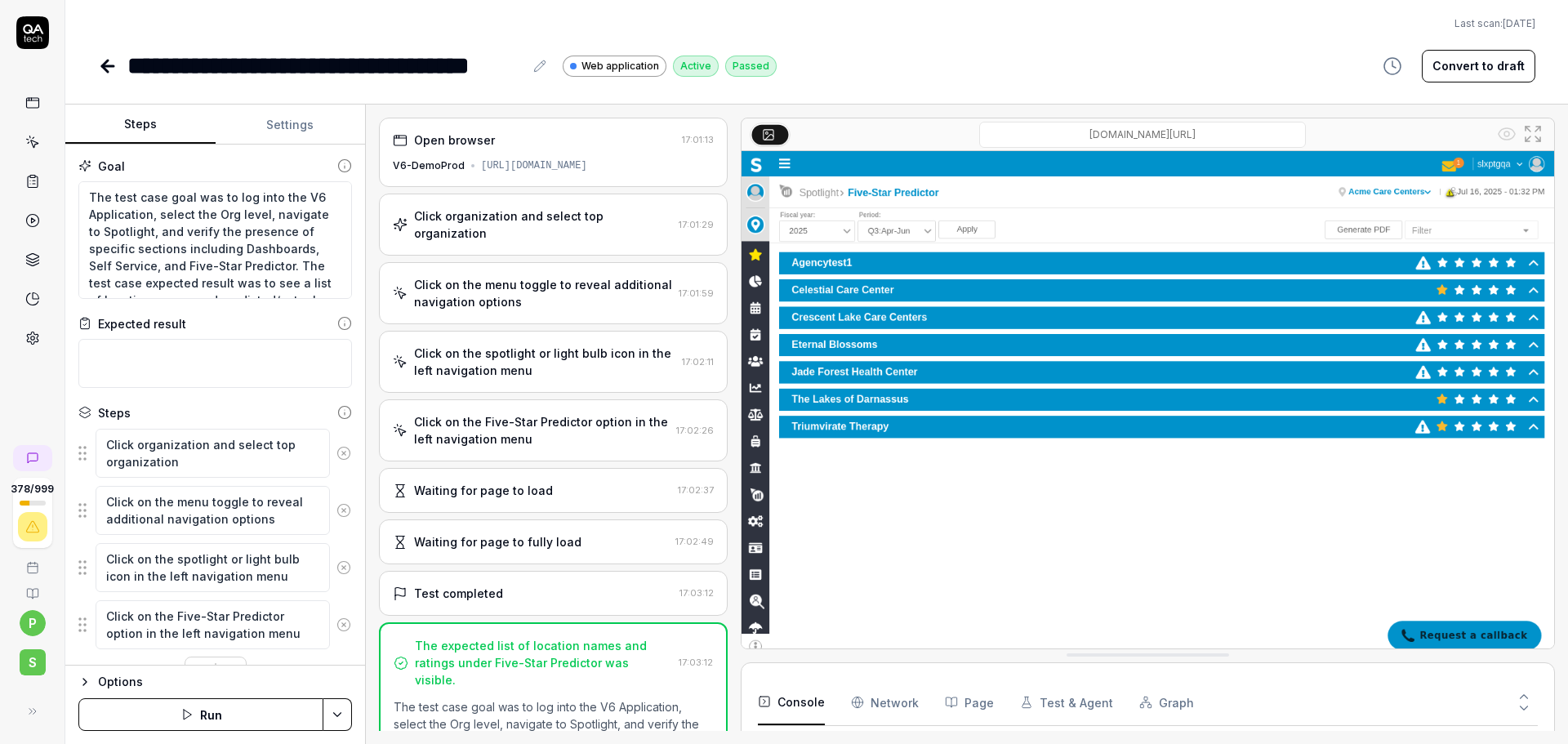 scroll, scrollTop: 0, scrollLeft: 0, axis: both 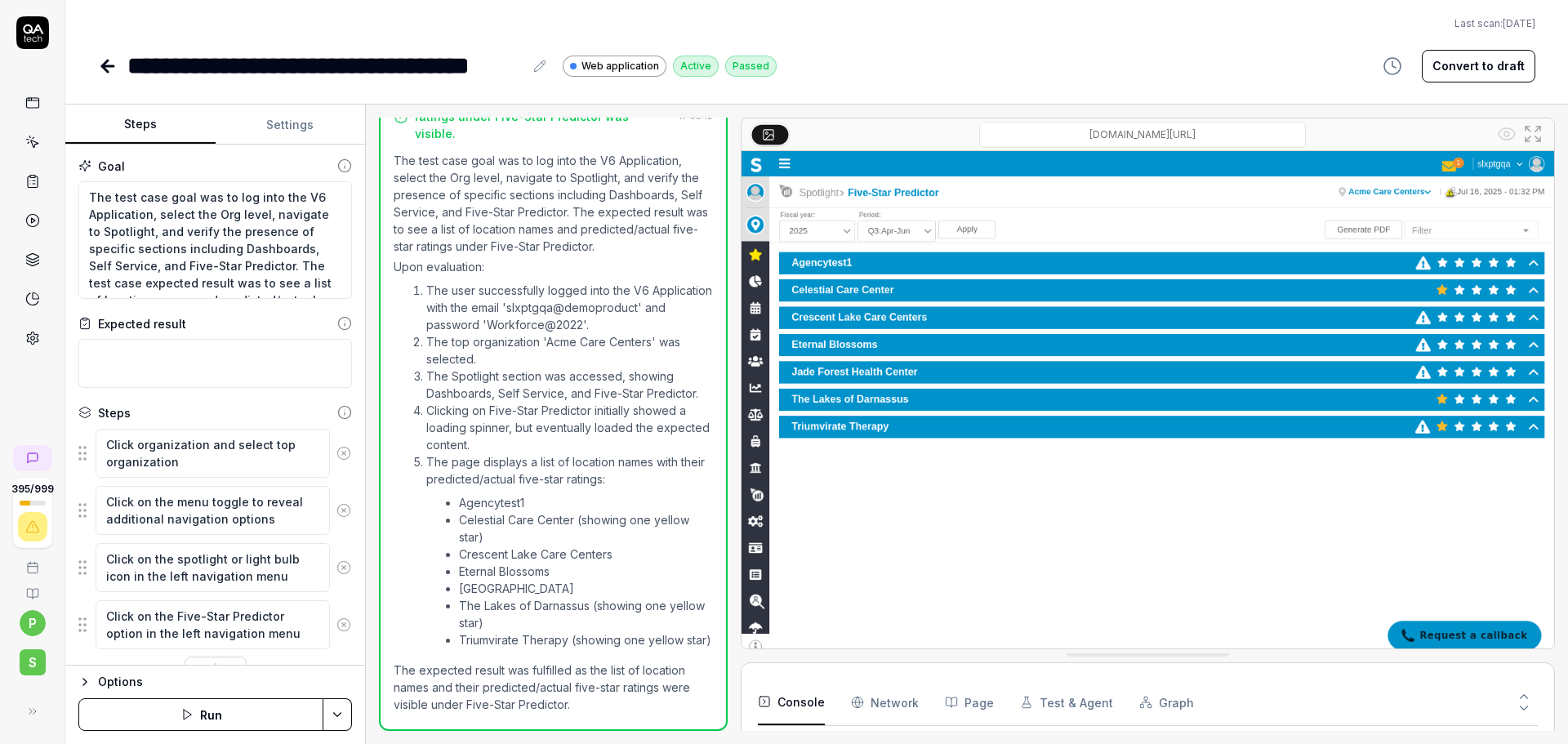 click 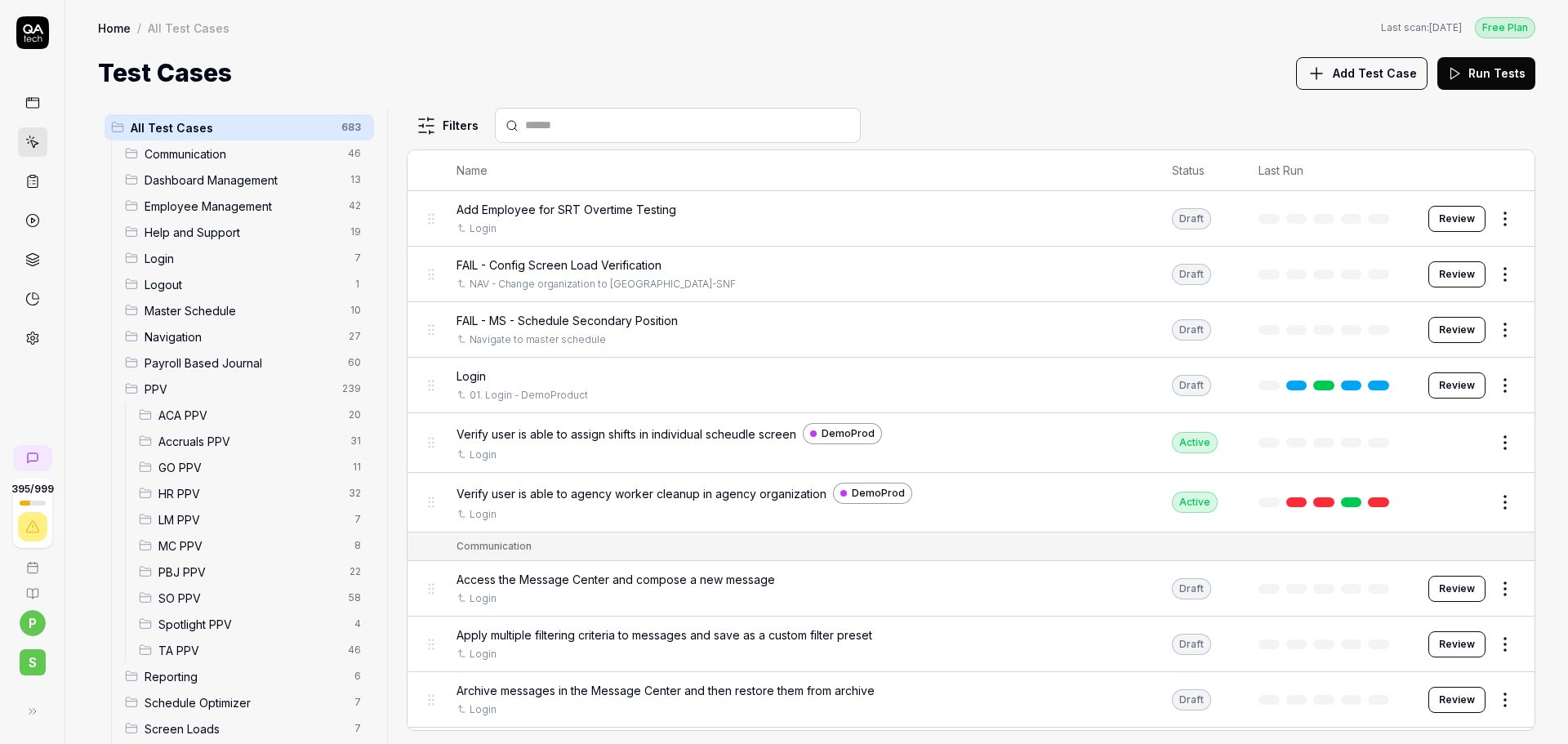 click on "PBJ PPV" at bounding box center (249, 572) 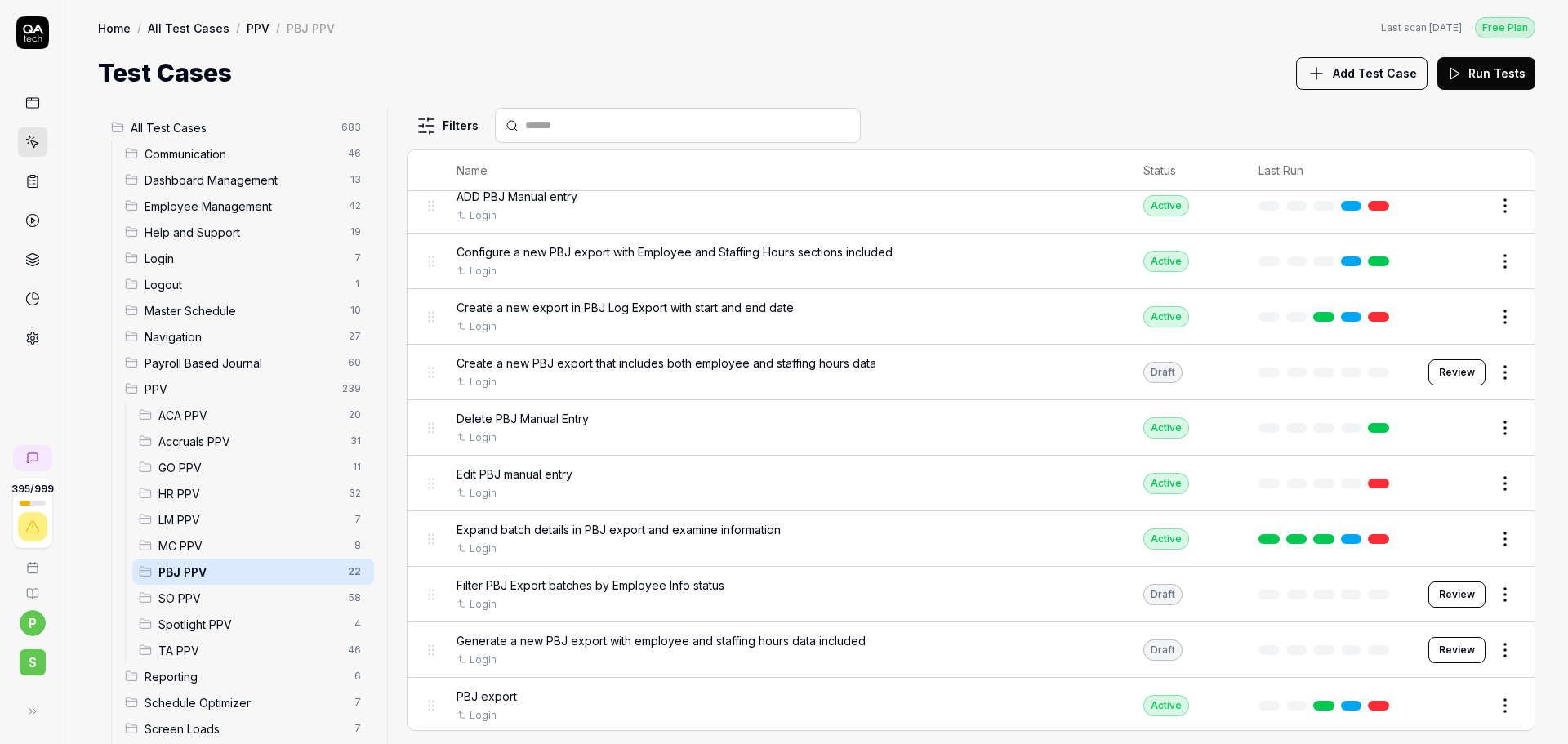 scroll, scrollTop: 0, scrollLeft: 0, axis: both 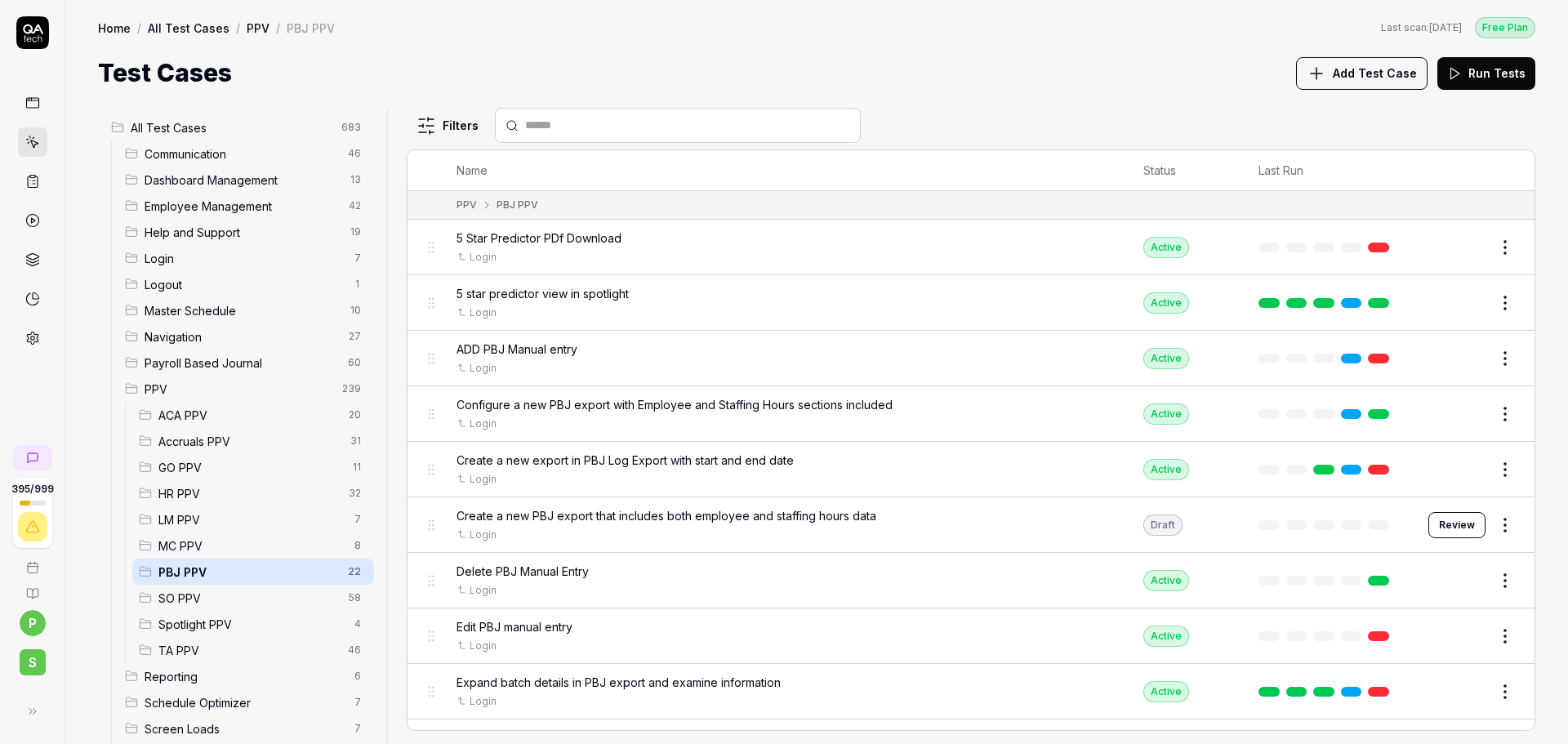 click on "ADD PBJ Manual entry  Login" at bounding box center (784, 358) 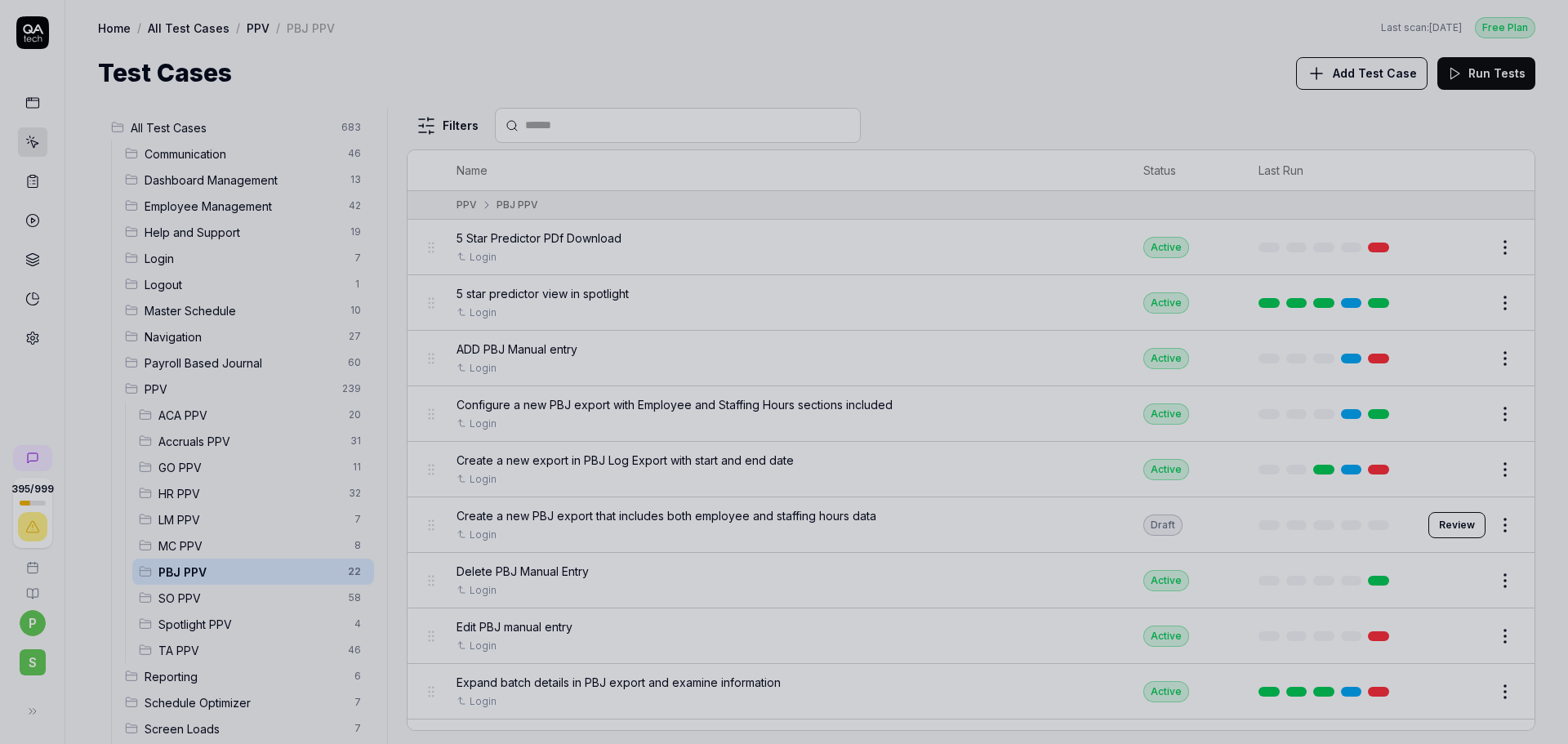 click at bounding box center (784, 372) 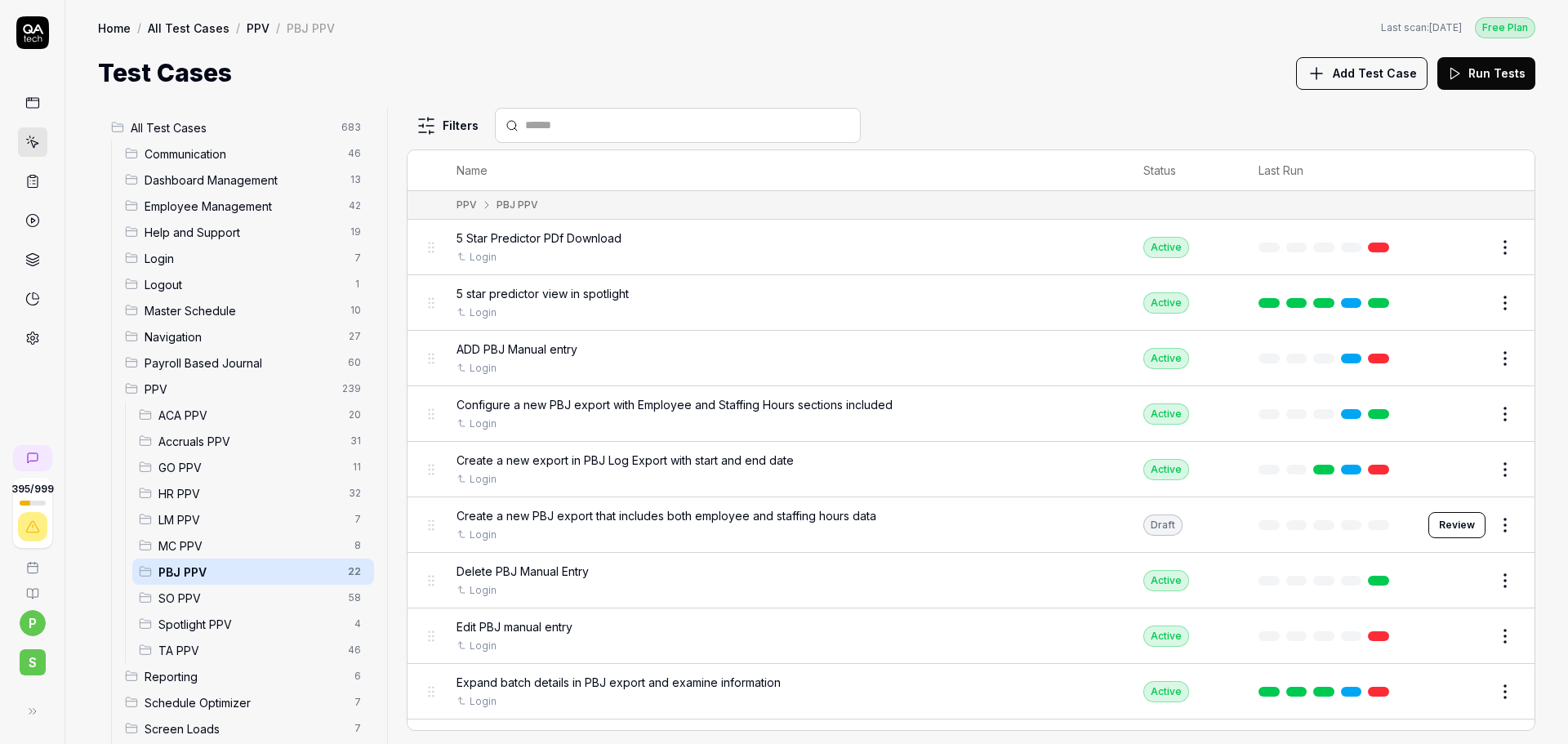 click on "ADD PBJ Manual entry" at bounding box center (517, 349) 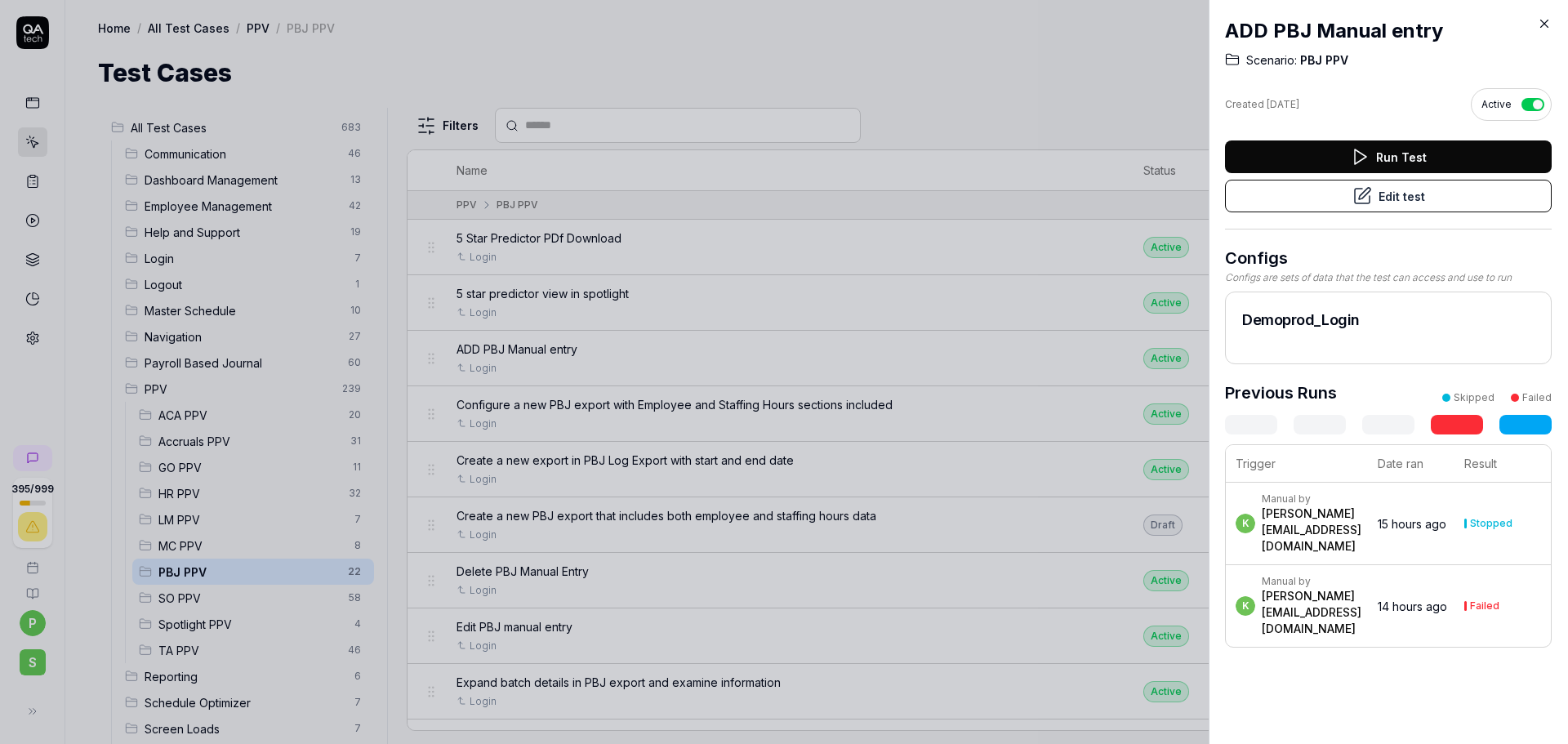 click 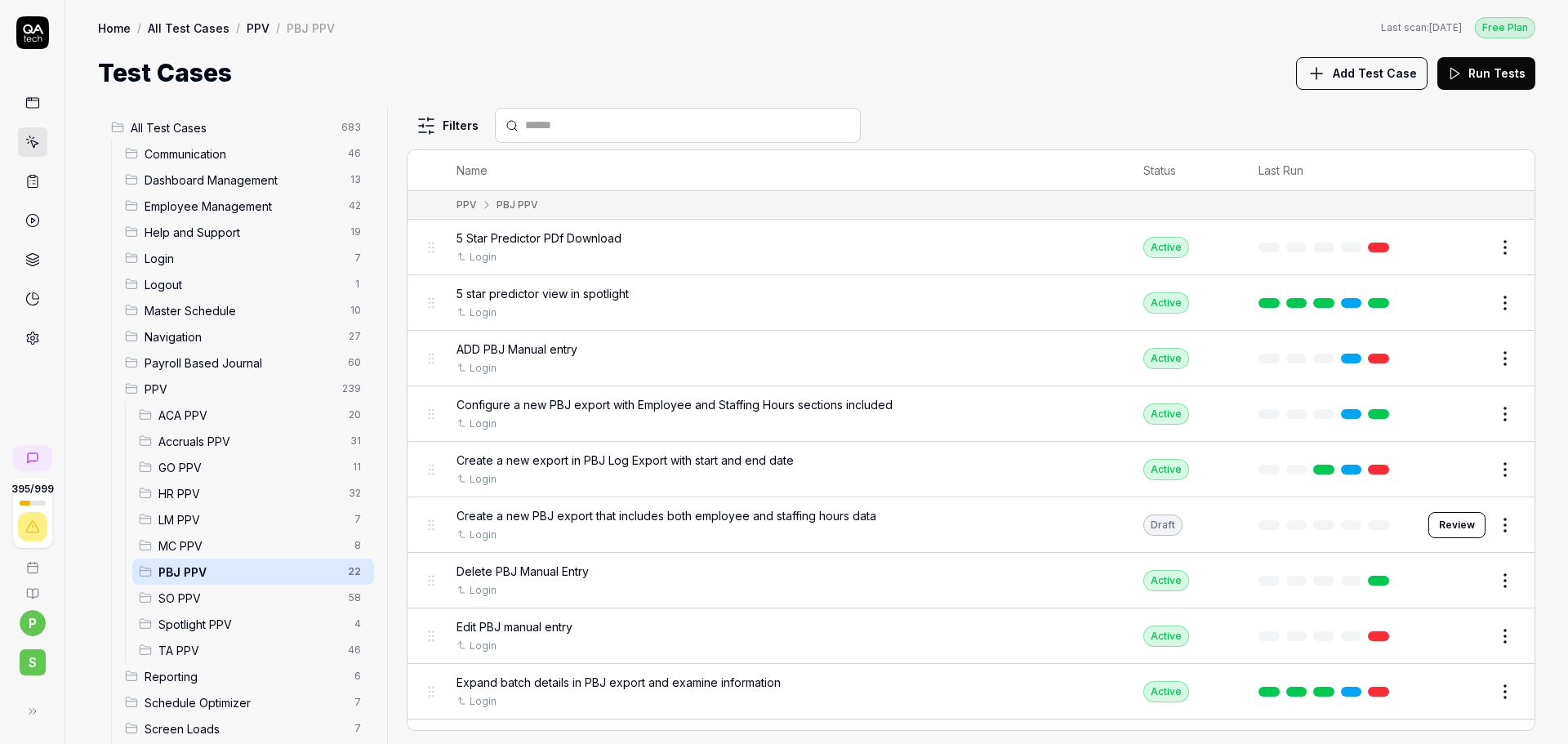 click on "ADD PBJ Manual entry" at bounding box center [517, 349] 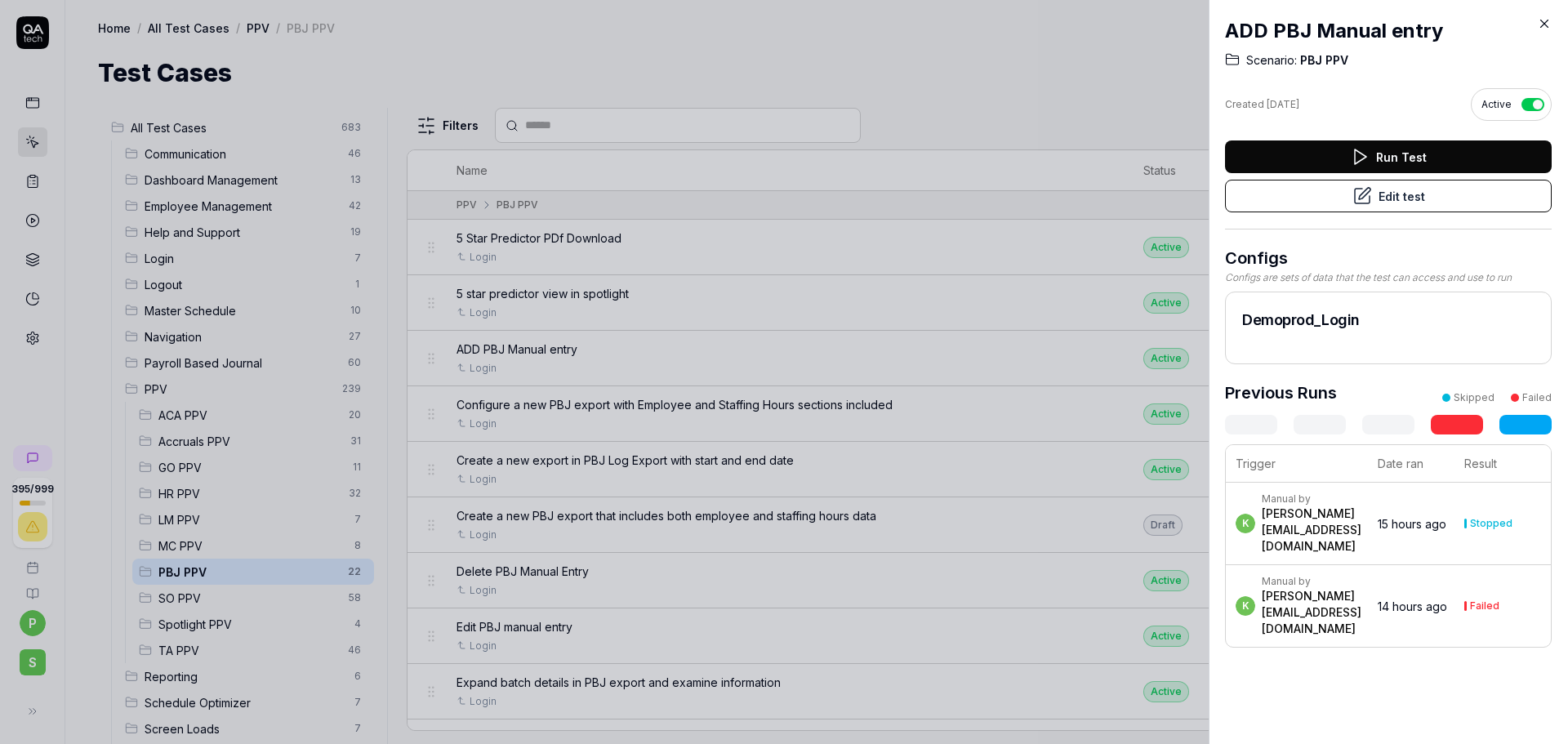 click 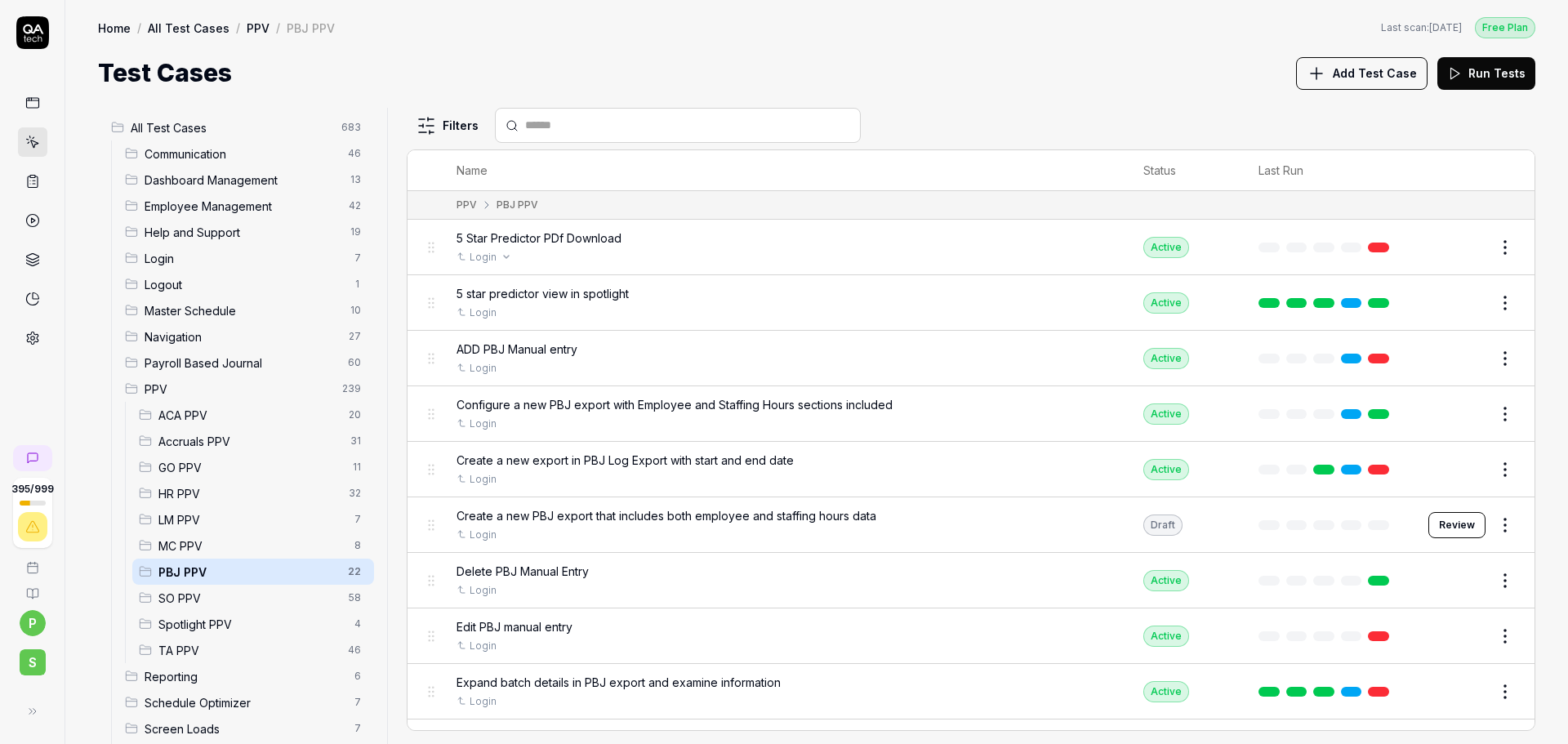 click on "Login" at bounding box center (784, 257) 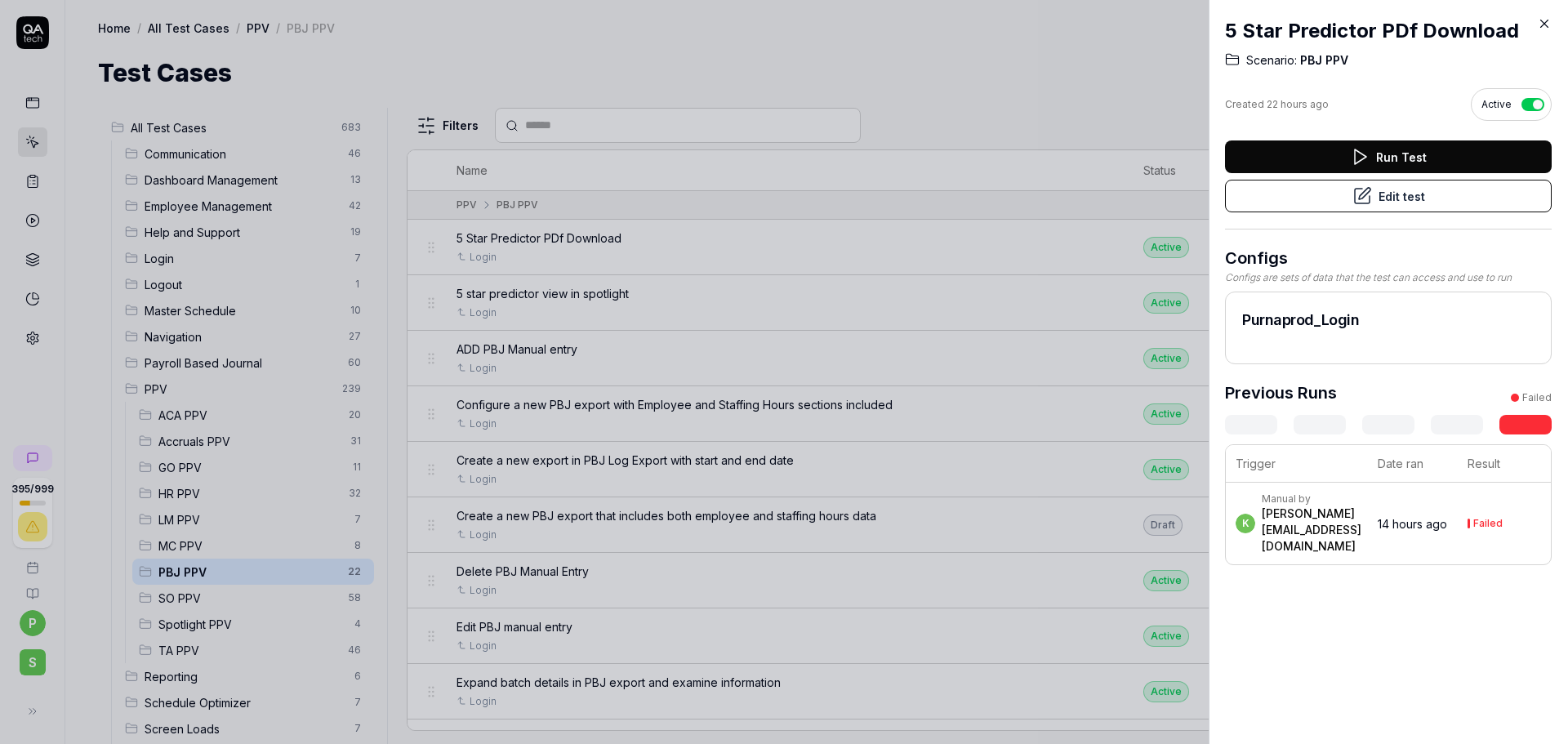 click 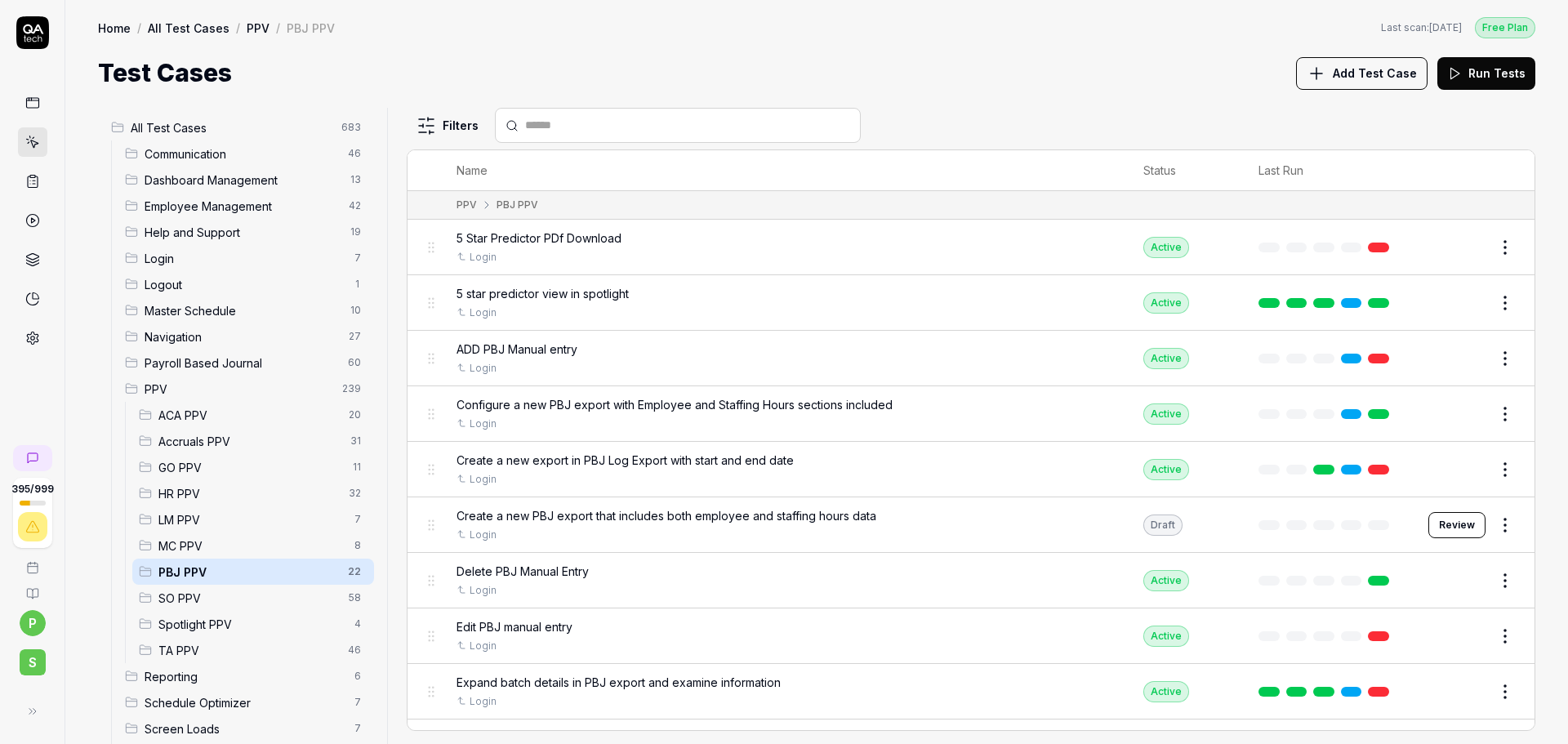click on "Edit" at bounding box center [1466, 247] 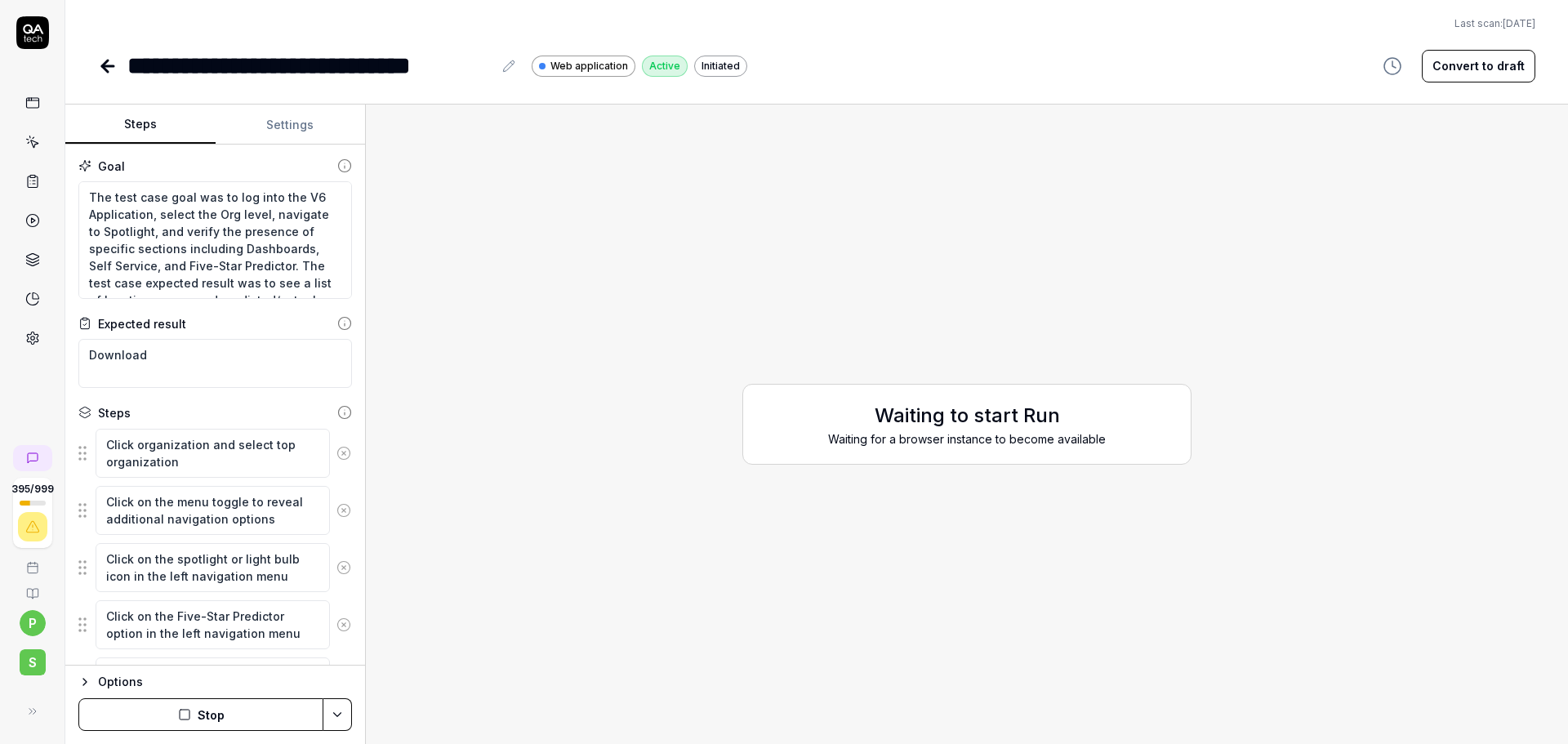 click on "Initiated" at bounding box center [720, 66] 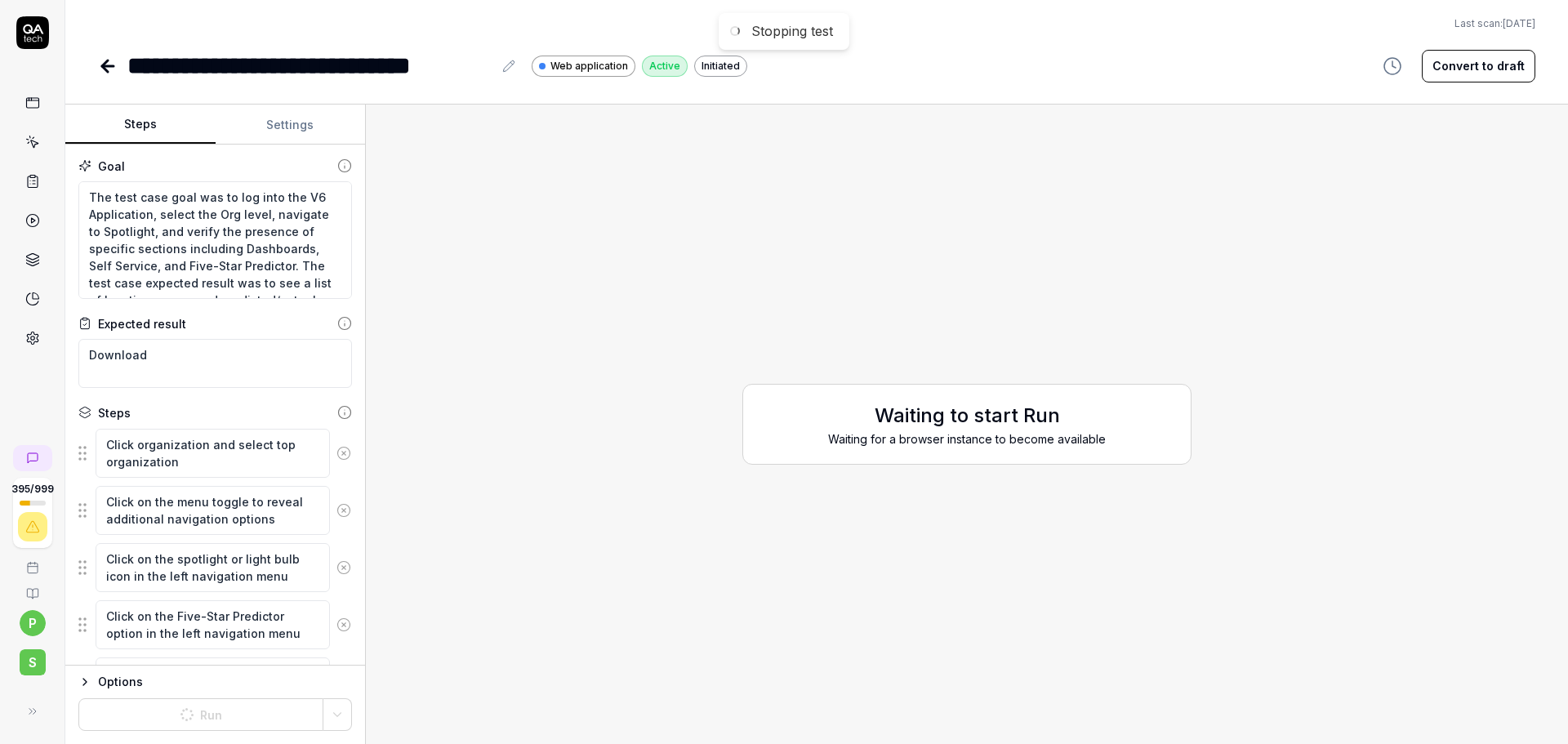 click on "Settings" at bounding box center [291, 125] 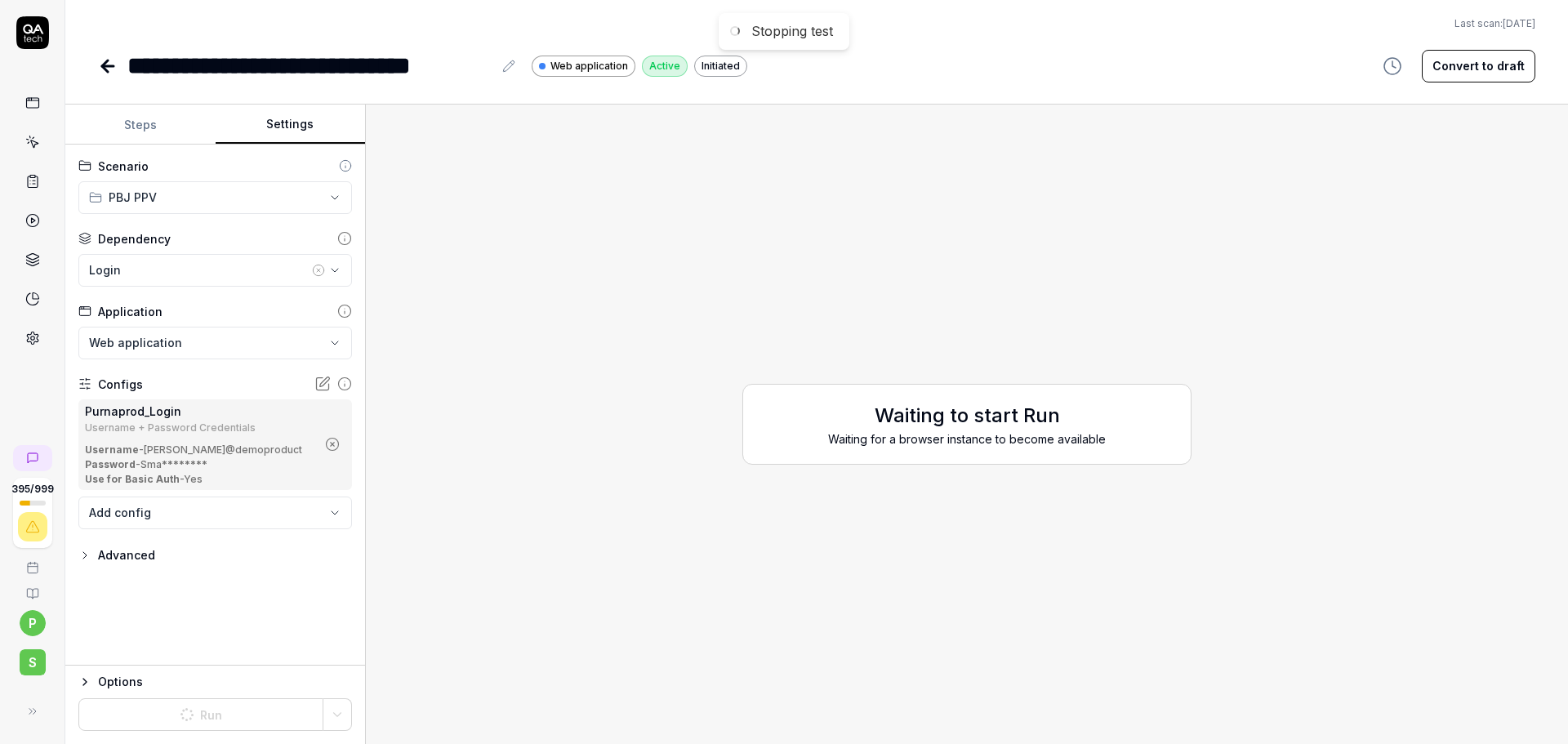 click on "Steps" at bounding box center (140, 125) 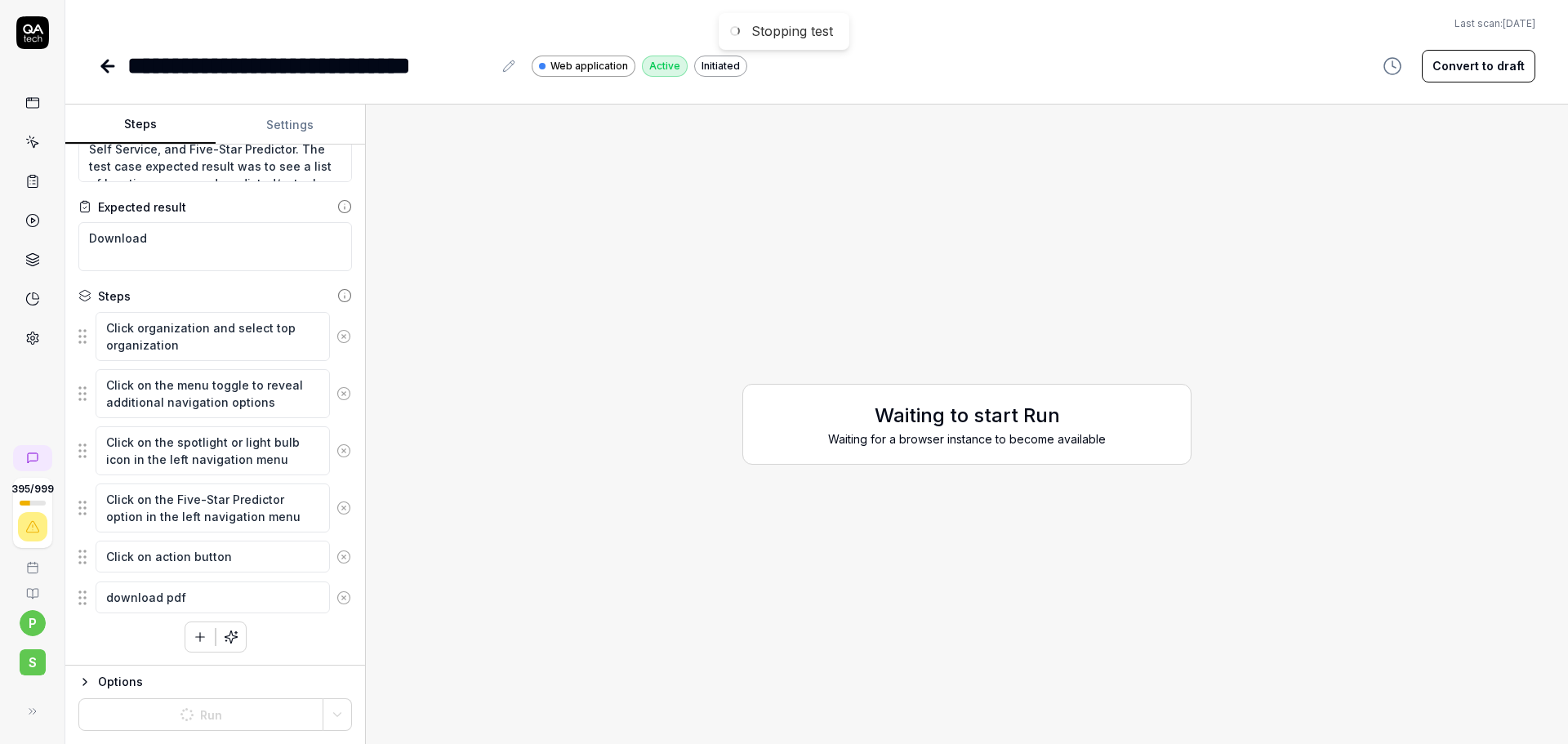 scroll, scrollTop: 0, scrollLeft: 0, axis: both 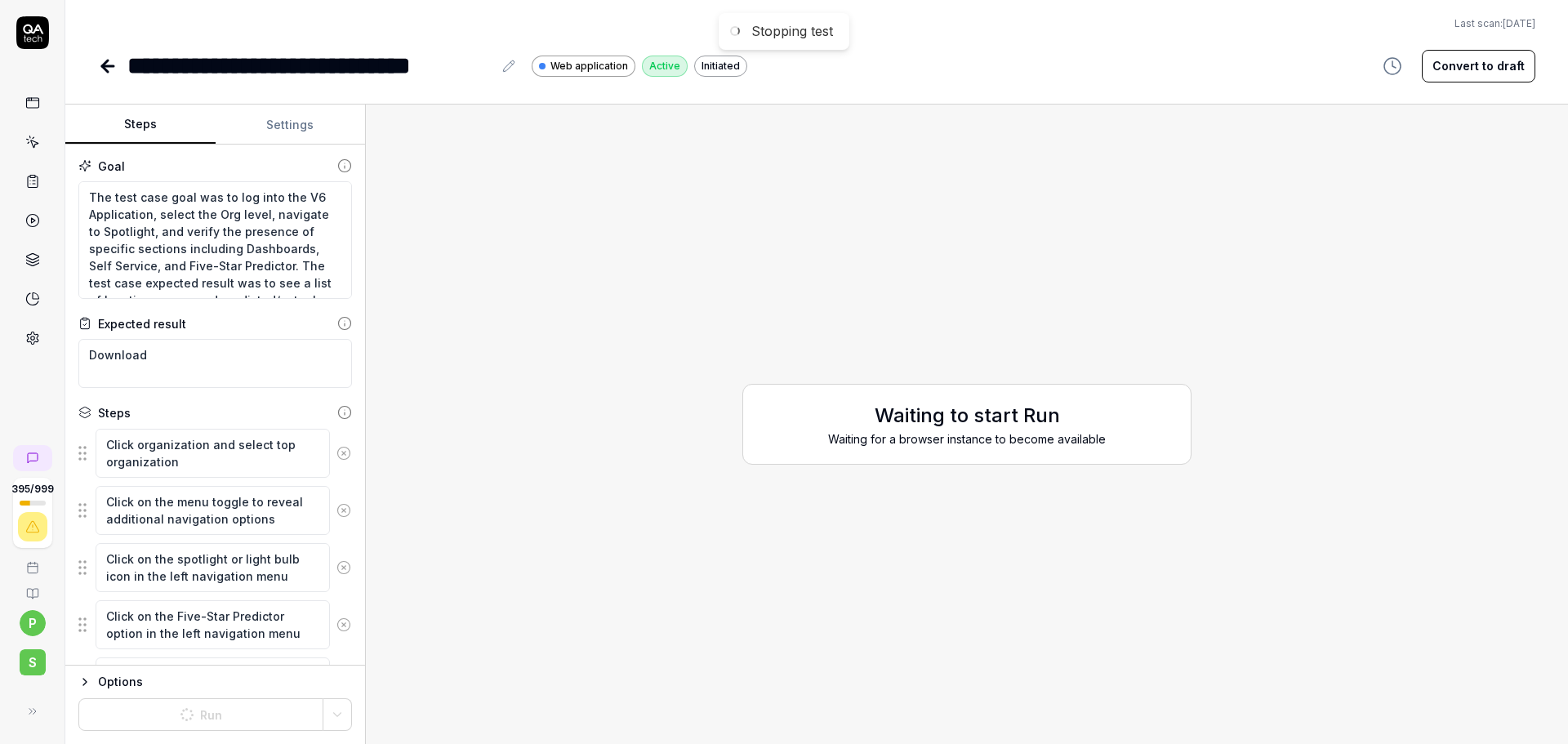 click 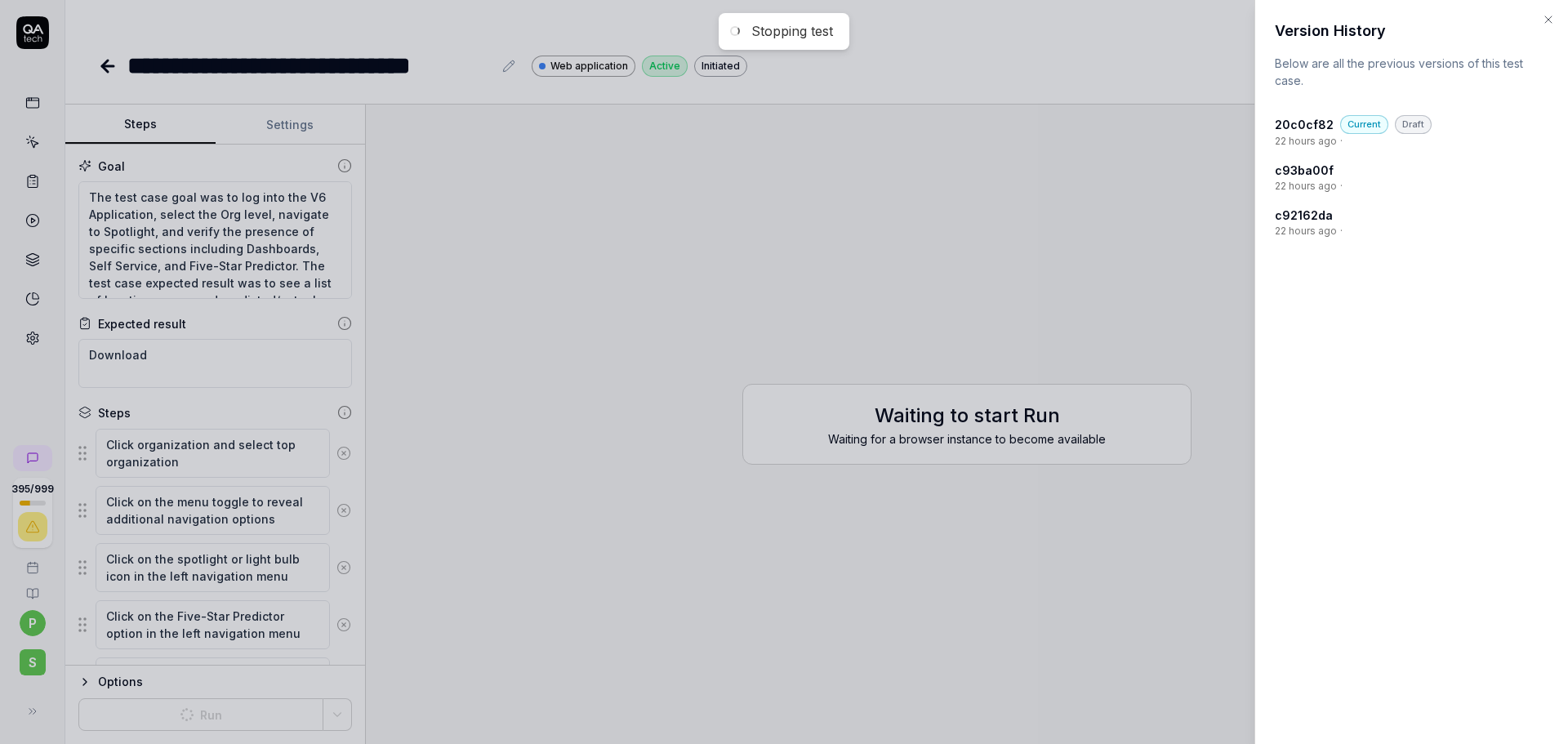 click on "22 hours ago" at bounding box center (1306, 186) 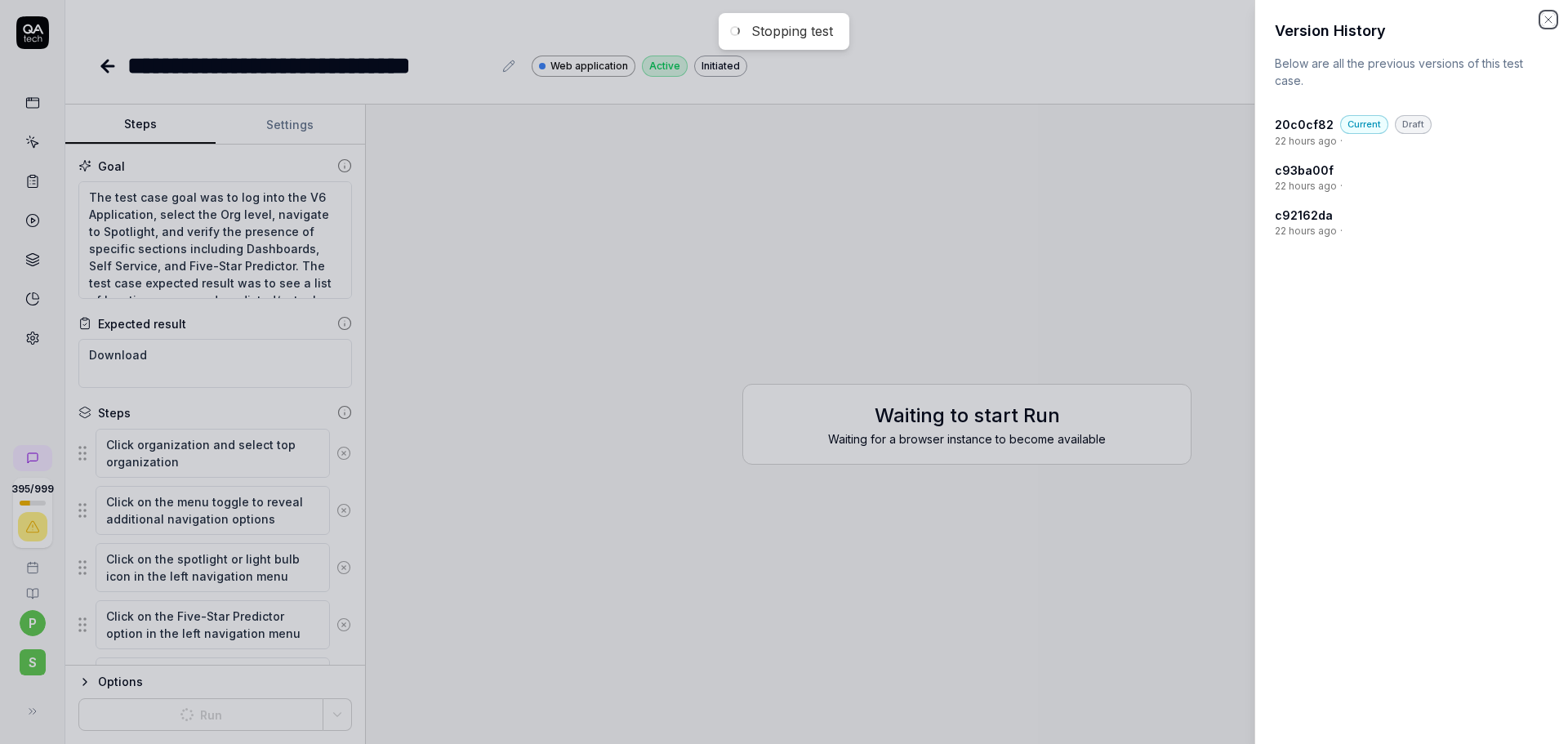 click 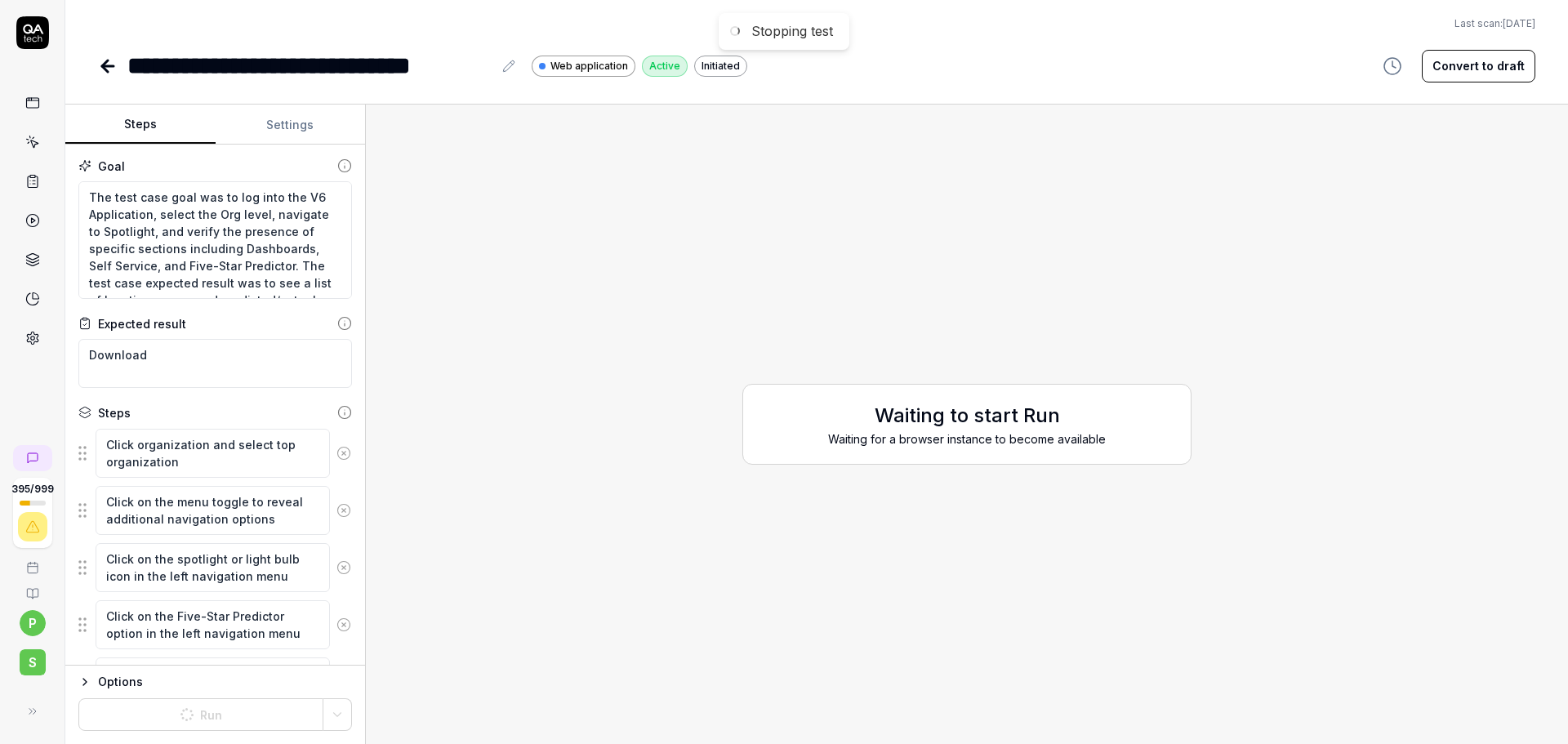 click on "Settings" at bounding box center [291, 125] 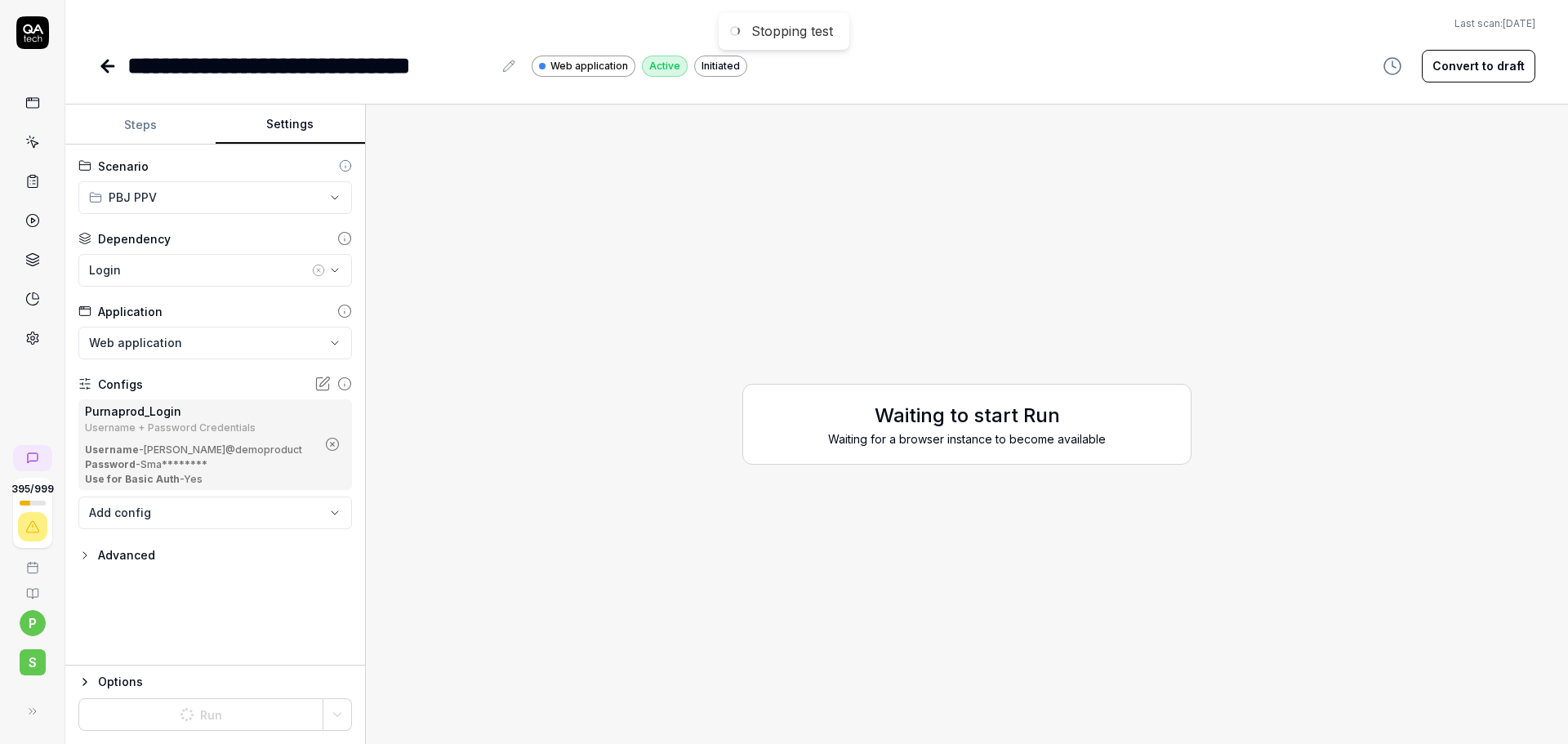 type on "*" 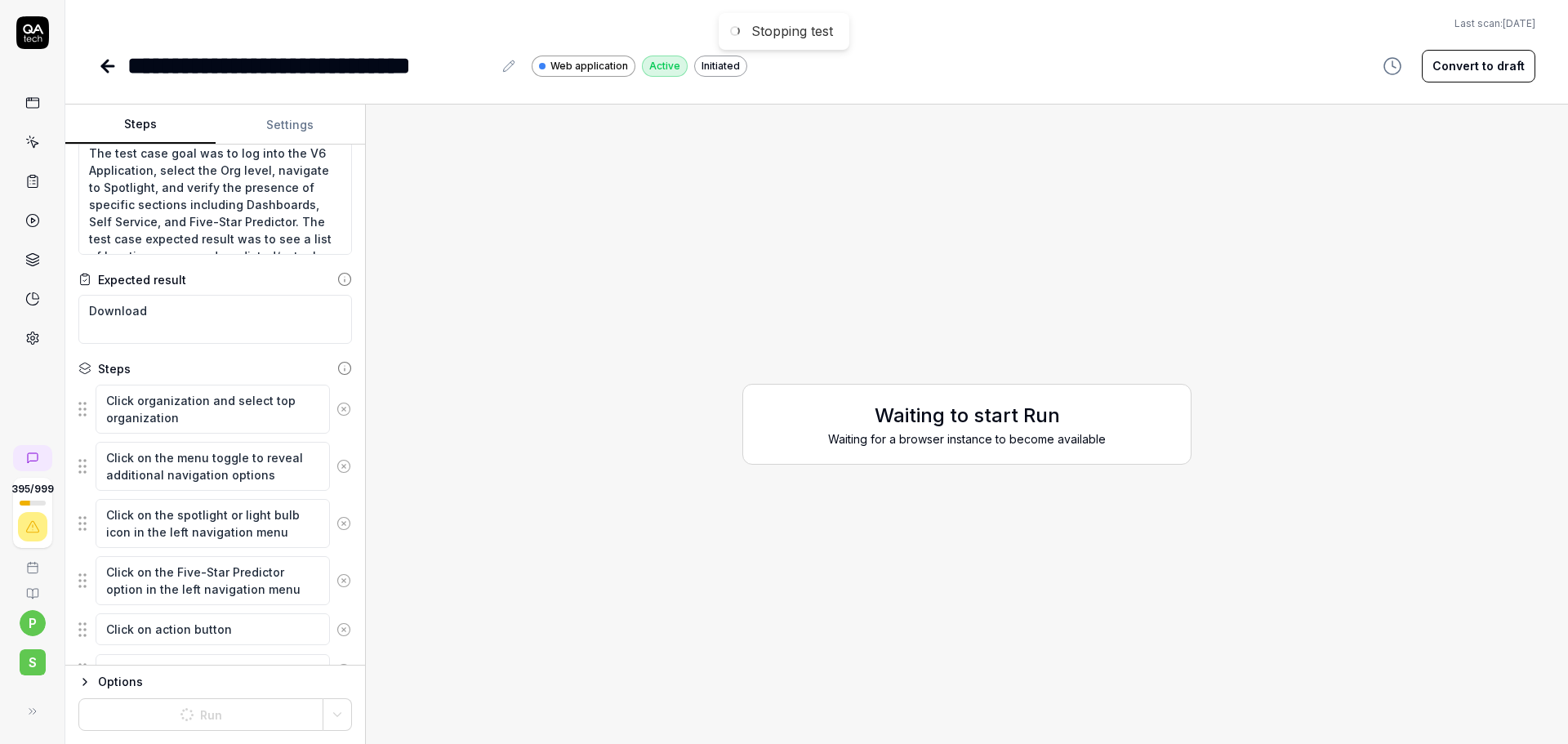 scroll, scrollTop: 117, scrollLeft: 0, axis: vertical 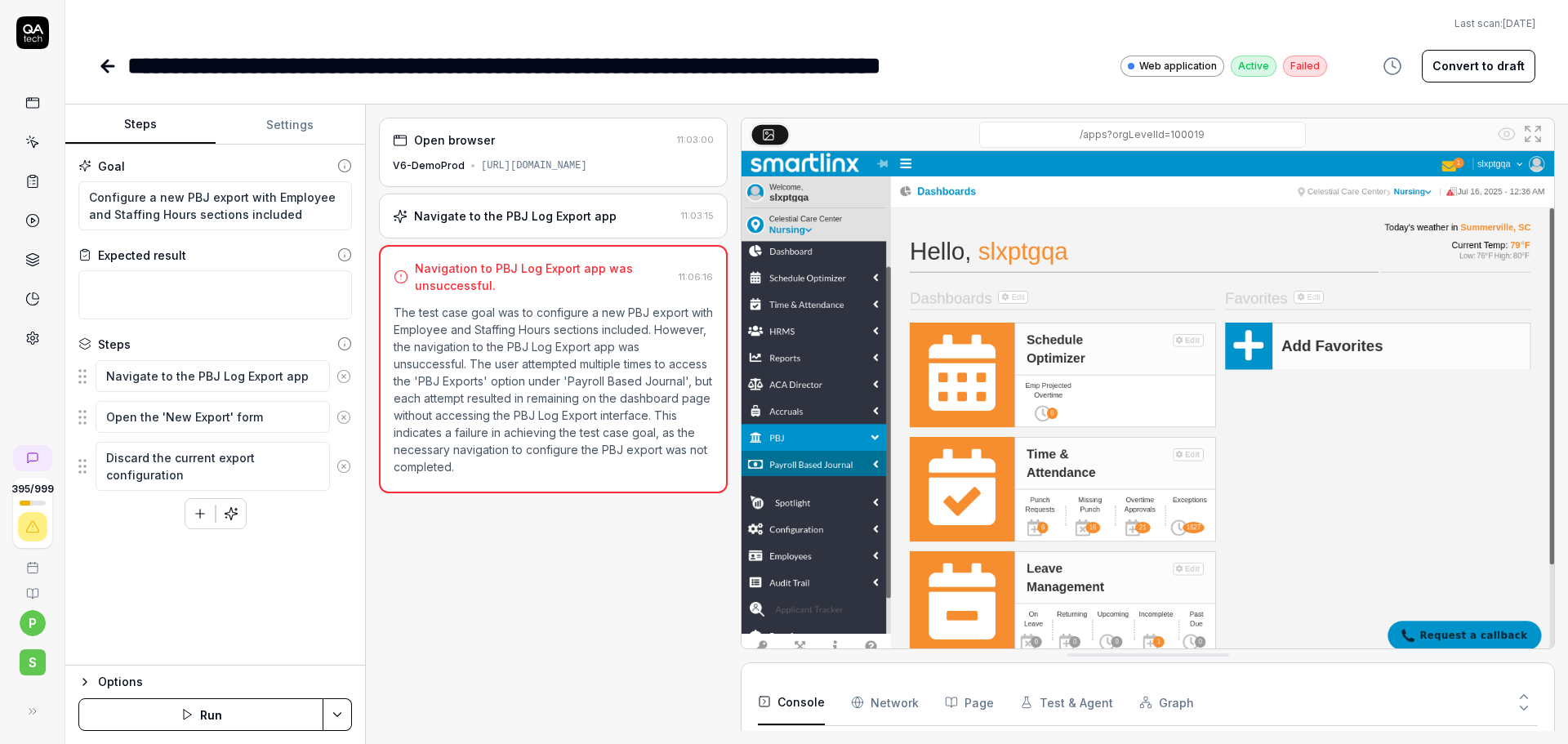 click at bounding box center (1392, 66) 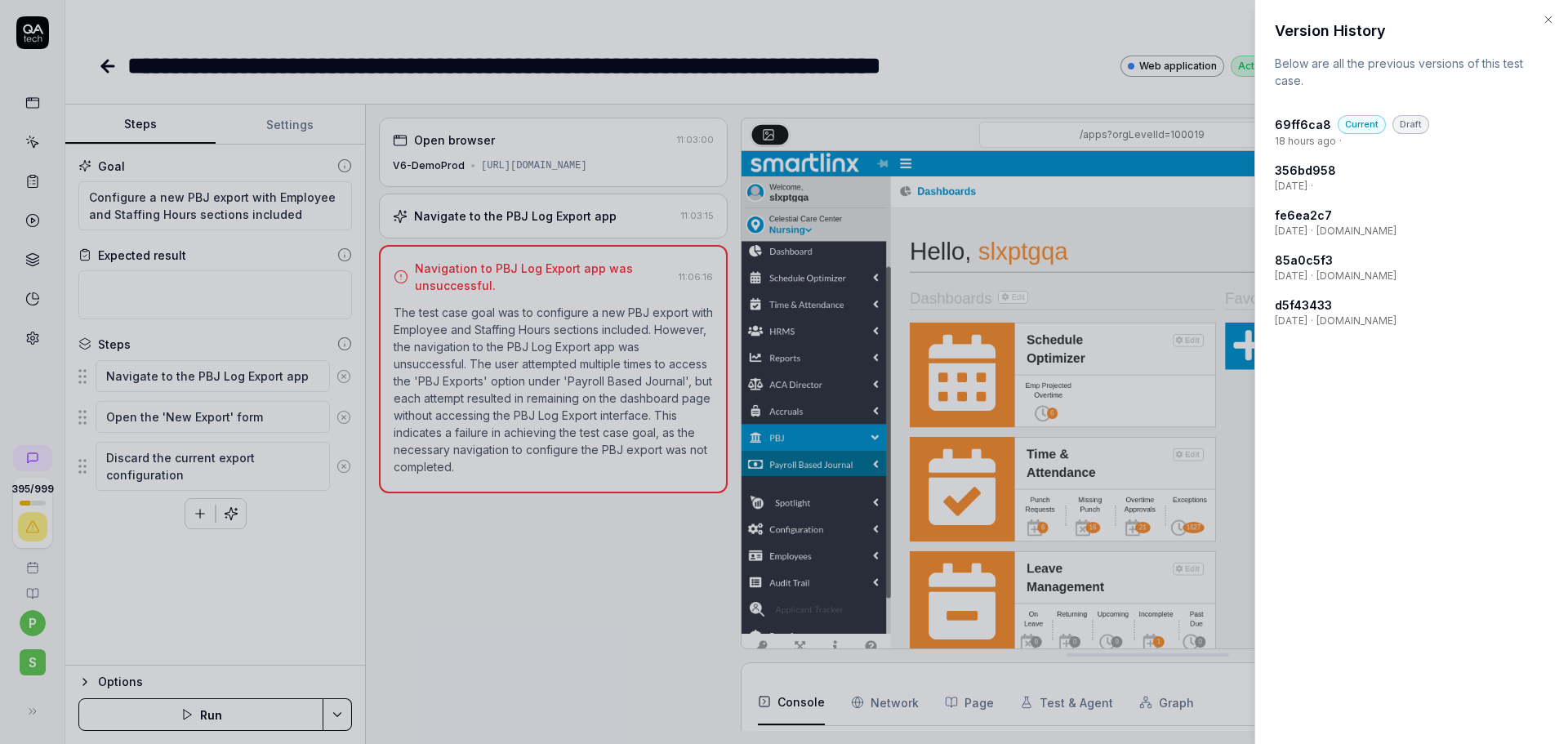 click on "**********" at bounding box center (784, 372) 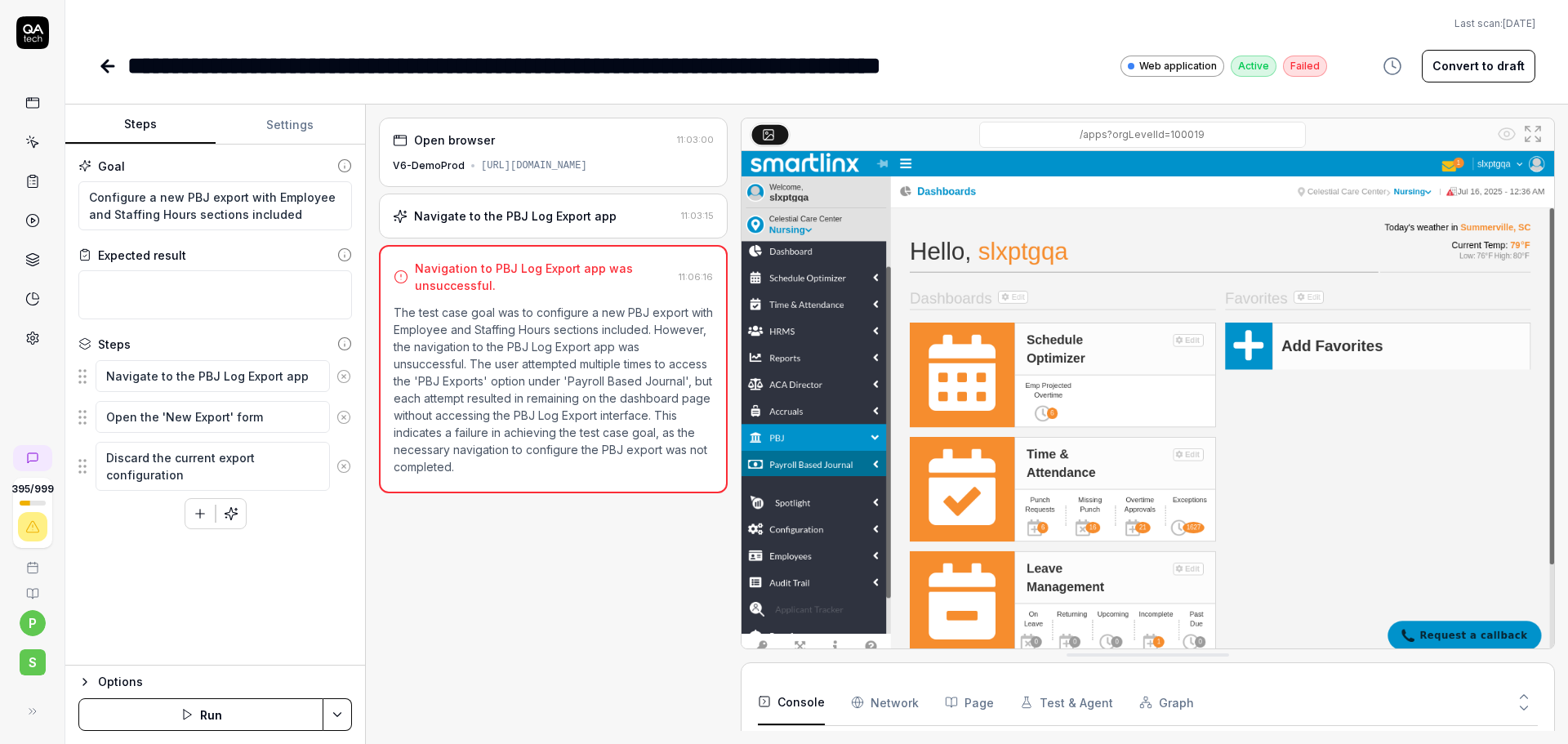 click 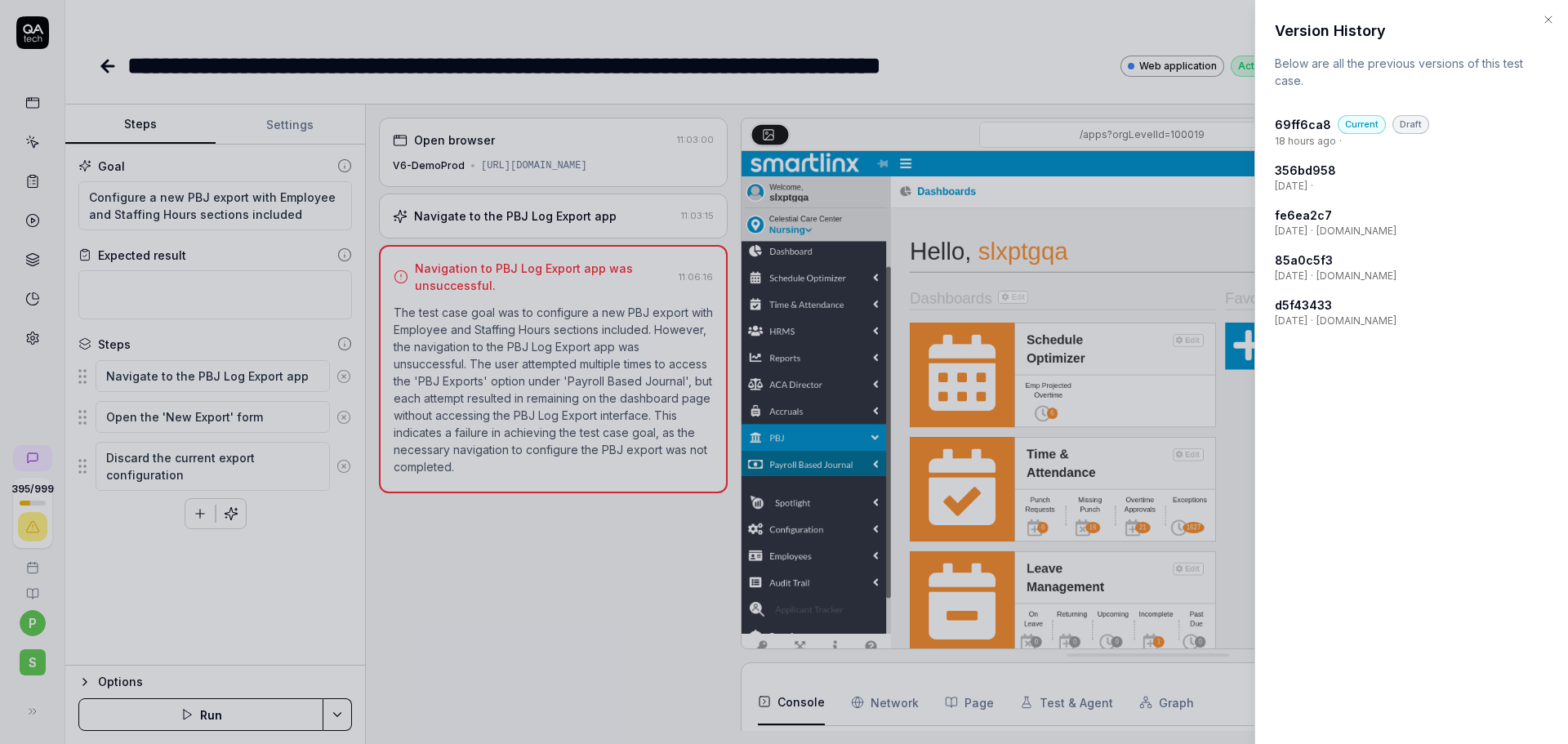 click on "[DATE] ·" at bounding box center (1411, 186) 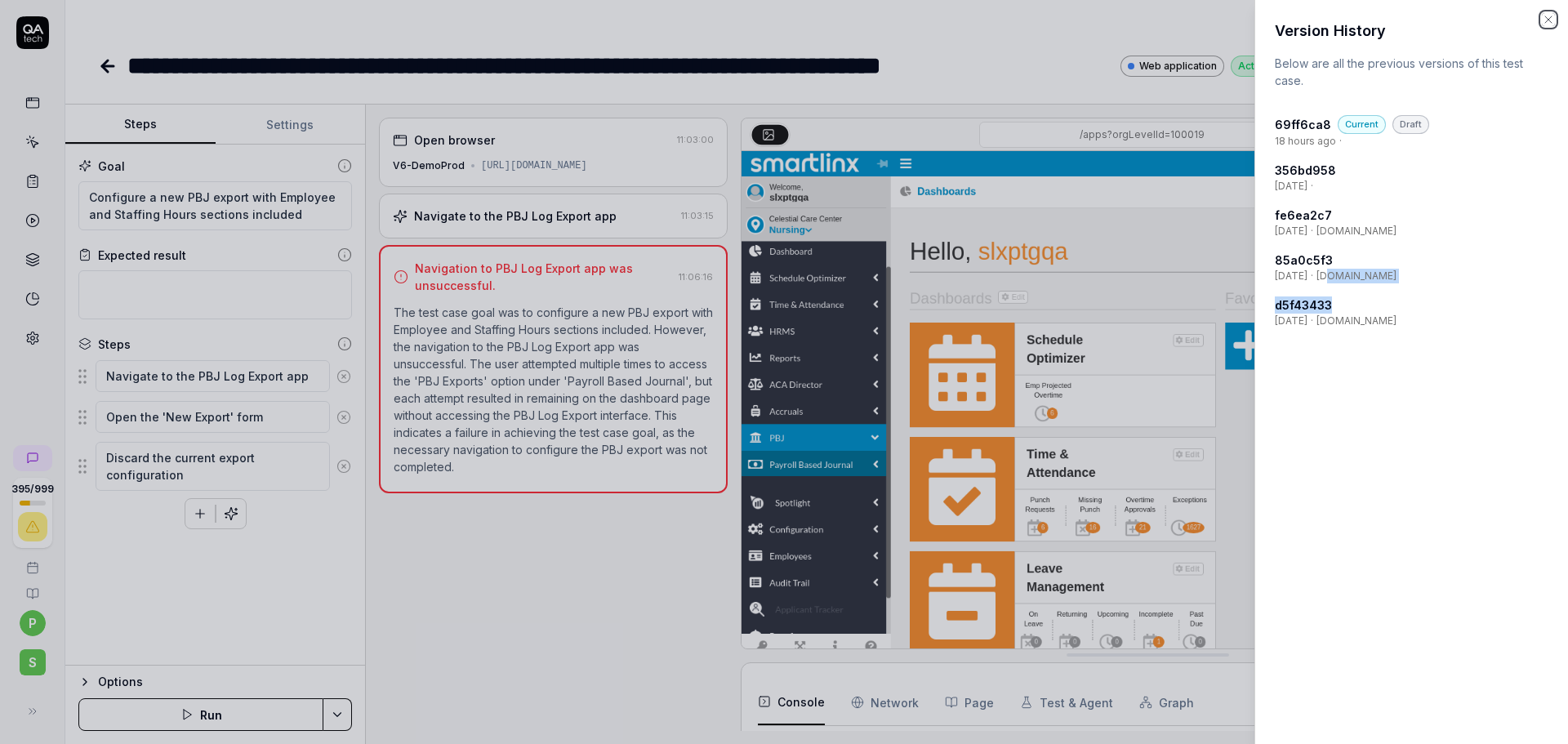 click 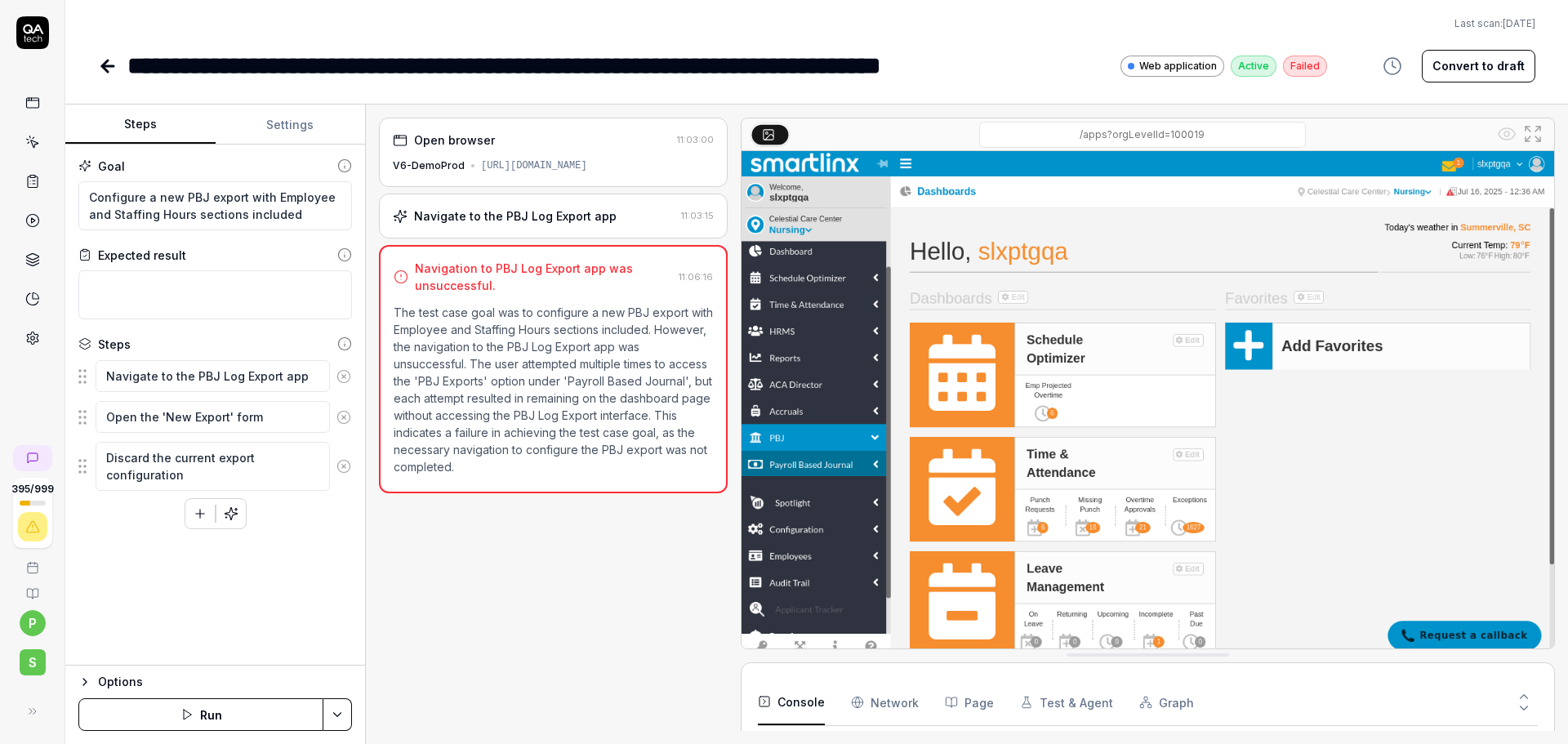click on "Settings" at bounding box center [291, 125] 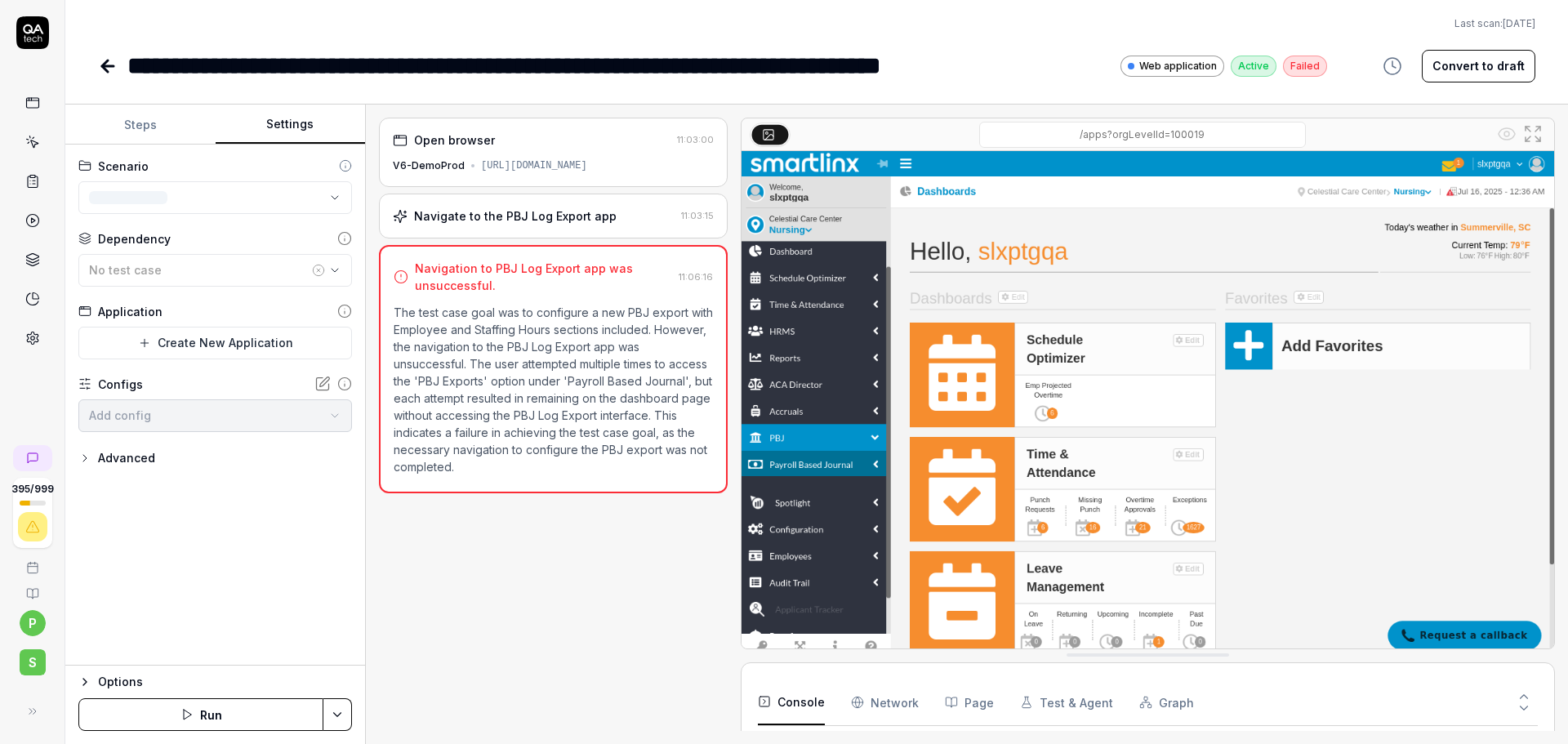 type on "*" 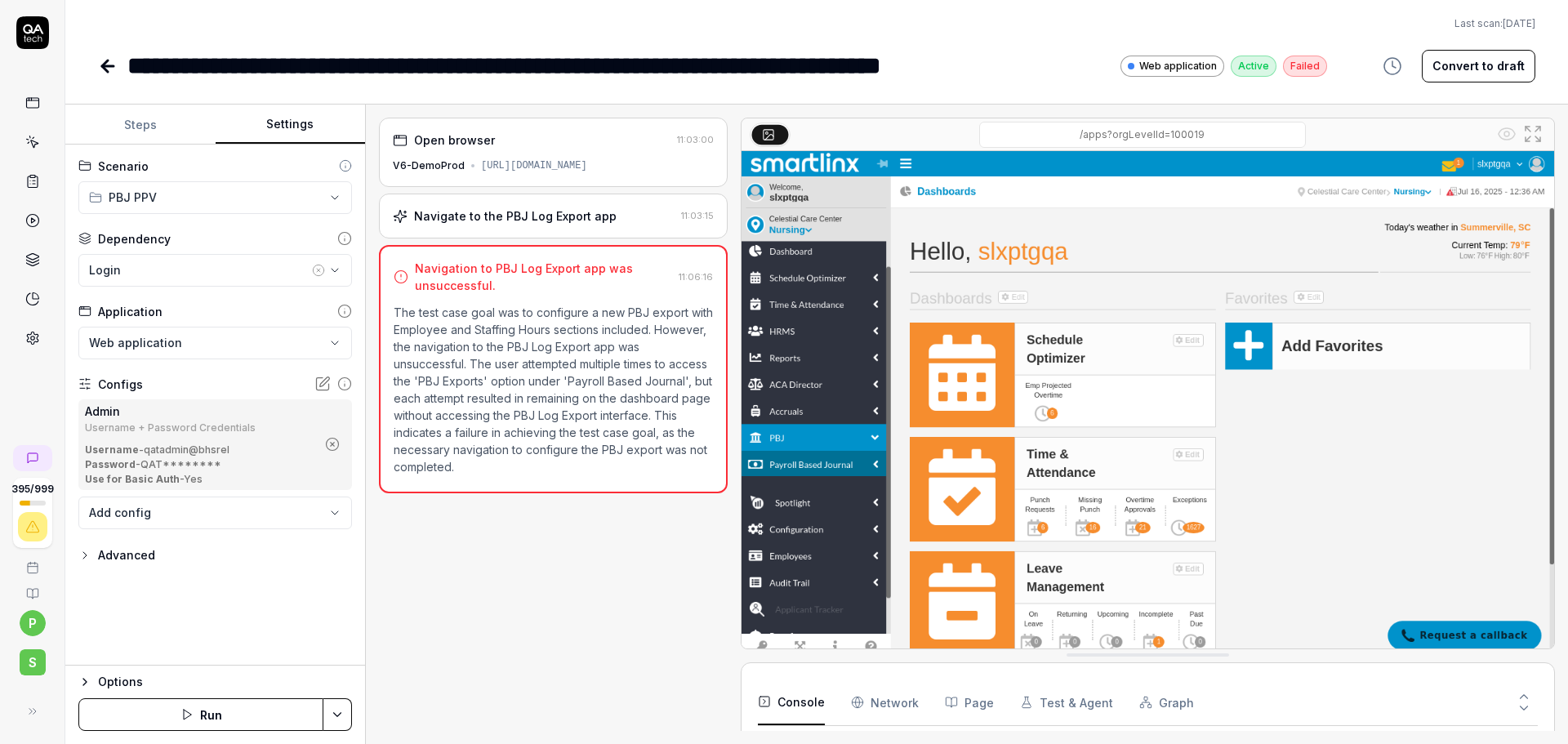 click 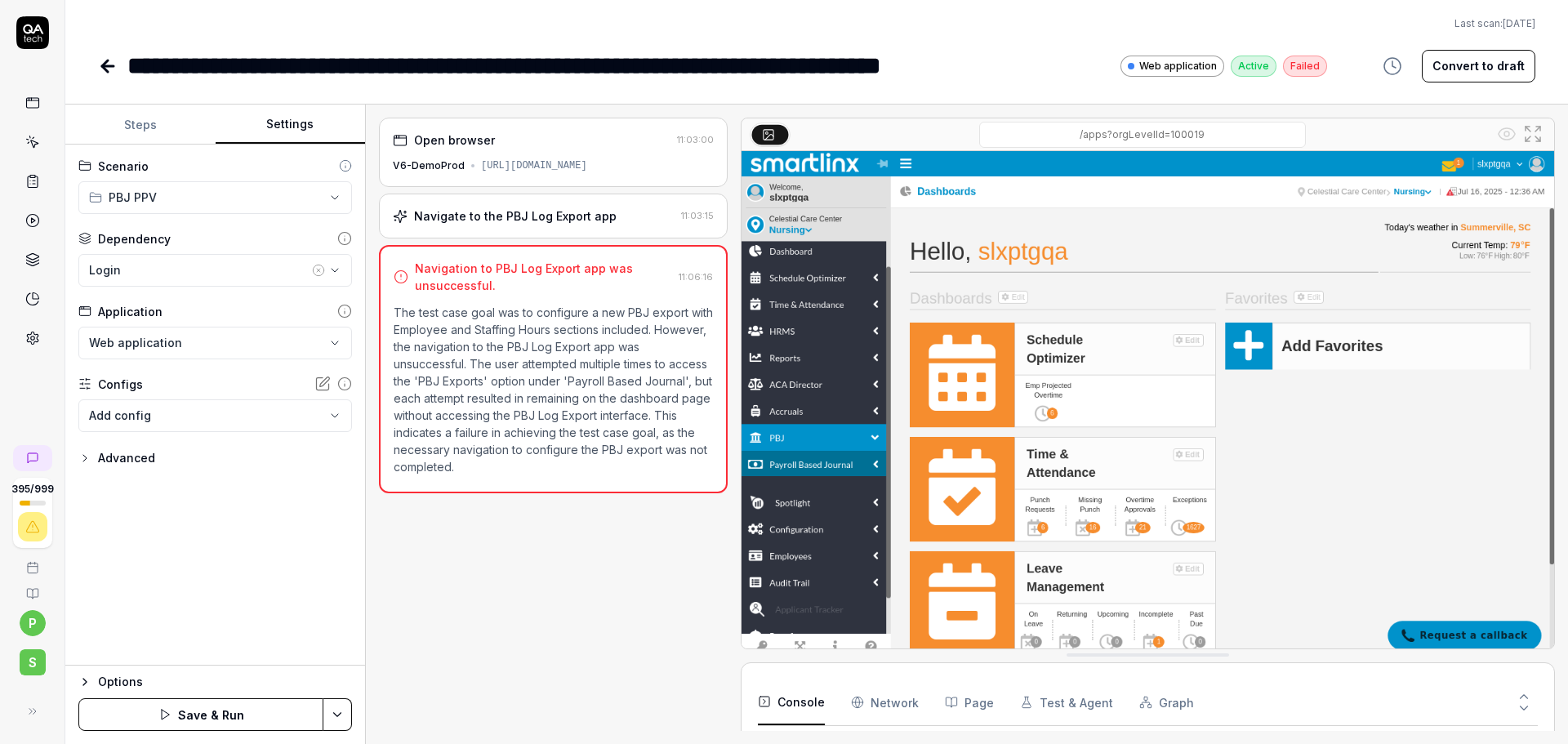 click on "**********" at bounding box center (215, 405) 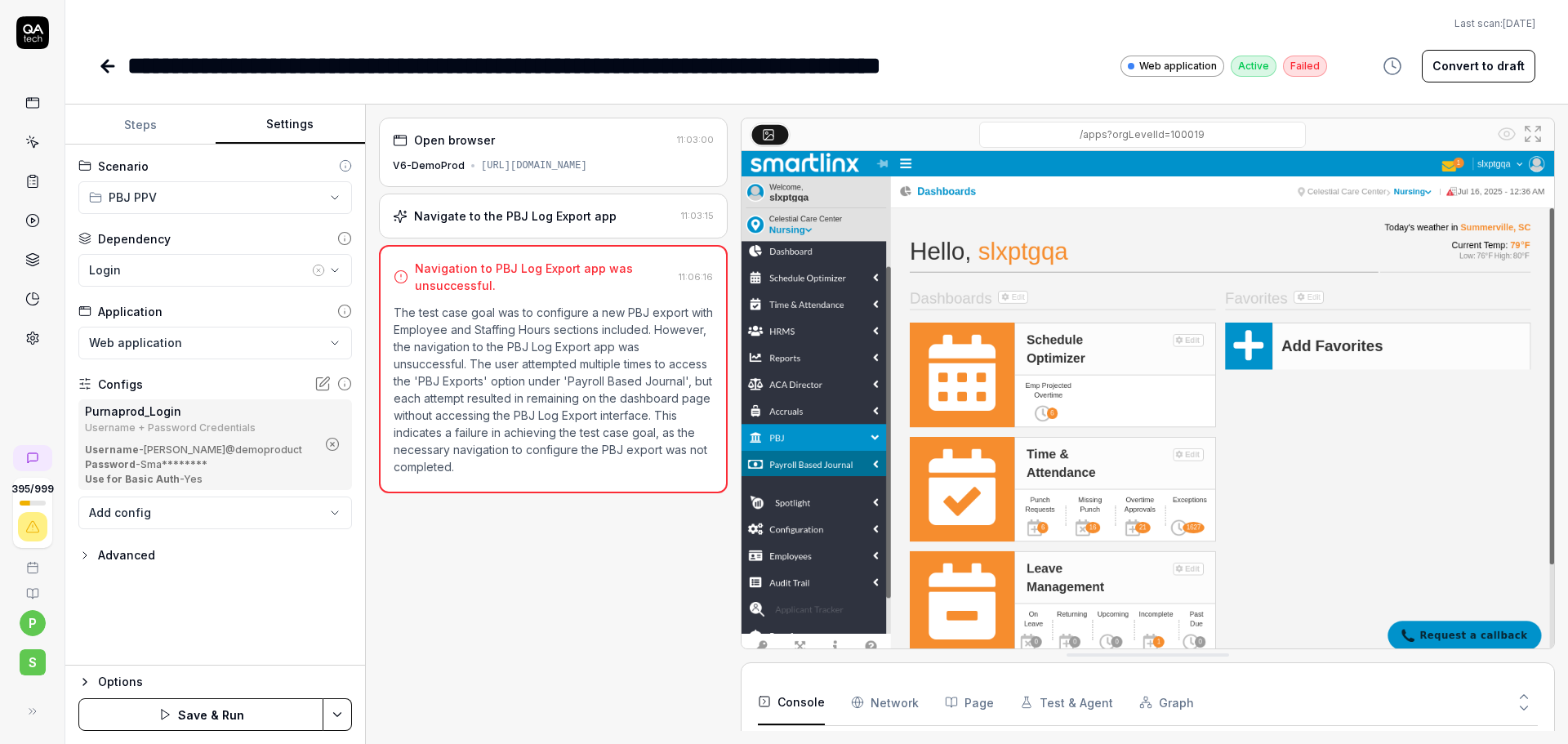 click on "**********" at bounding box center [784, 372] 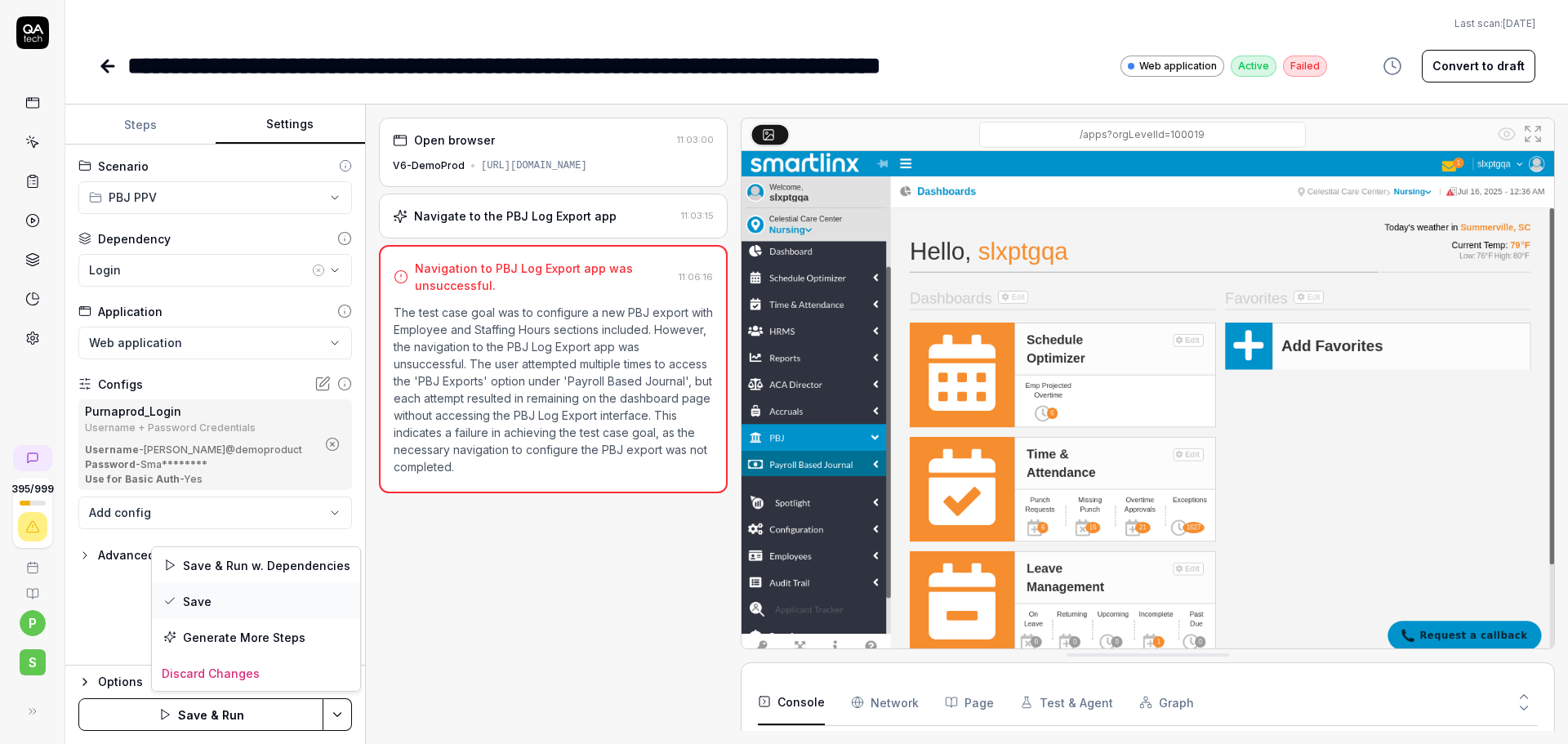 click on "Save" at bounding box center (256, 601) 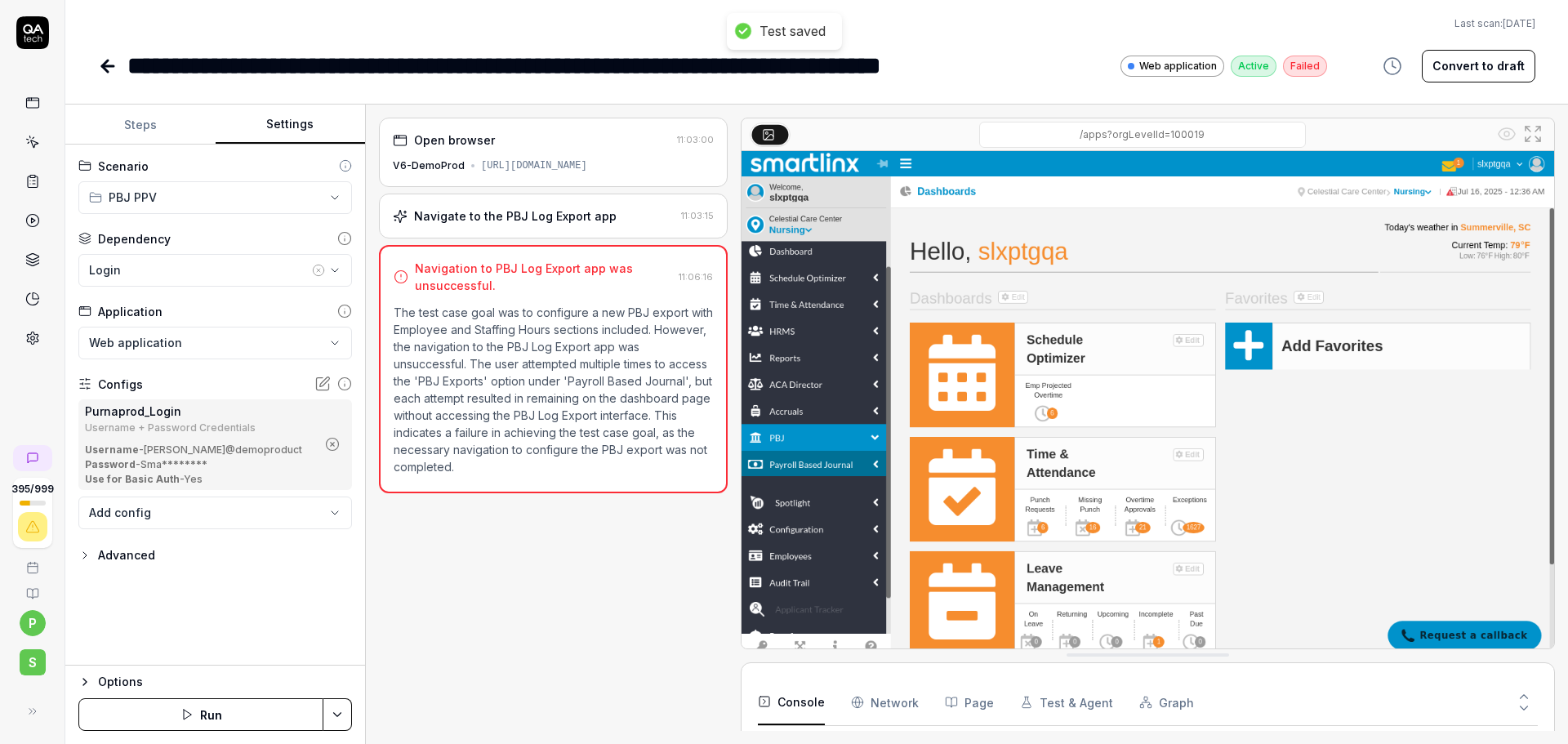 click on "Run" at bounding box center [201, 715] 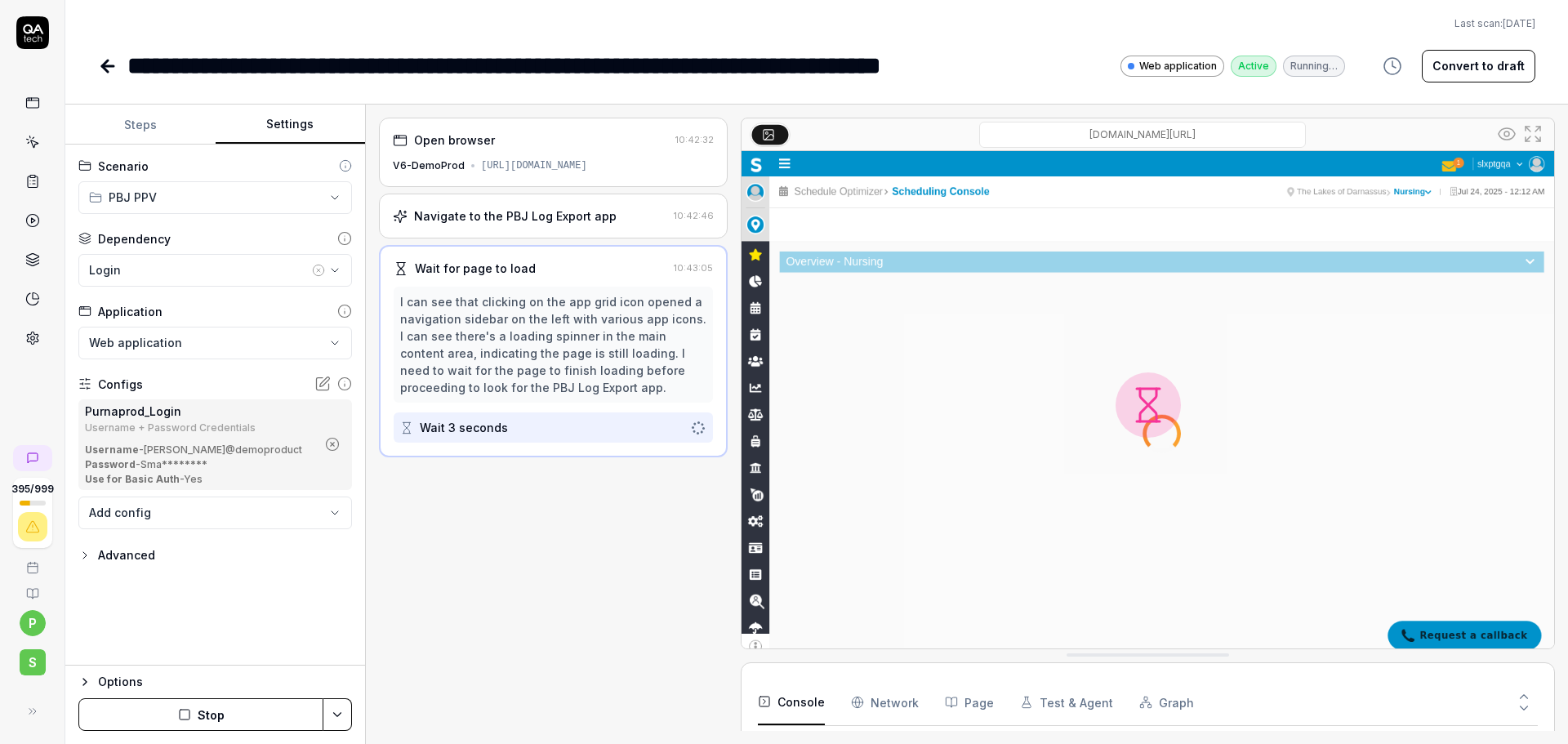 scroll, scrollTop: 0, scrollLeft: 0, axis: both 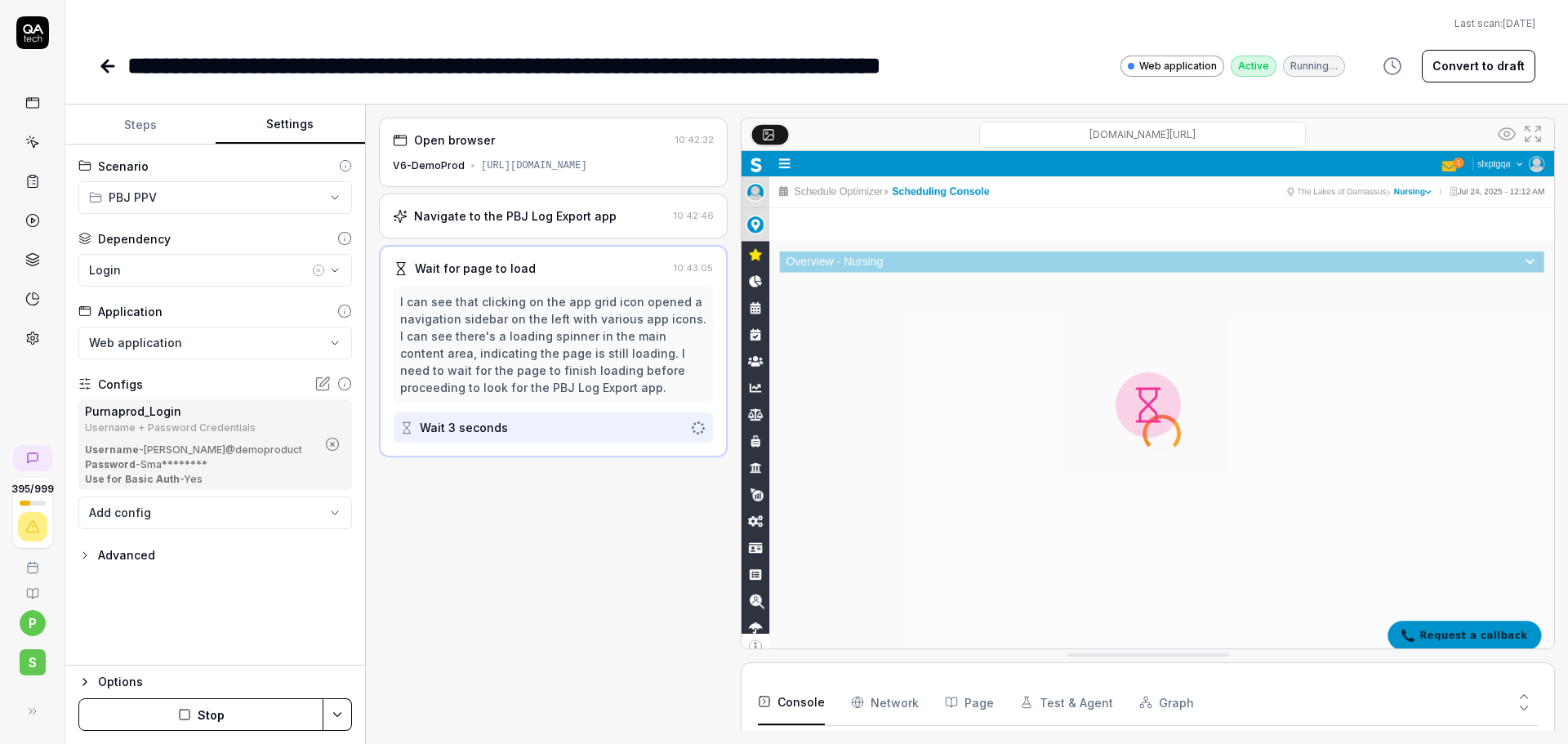click on "Stop" at bounding box center (201, 715) 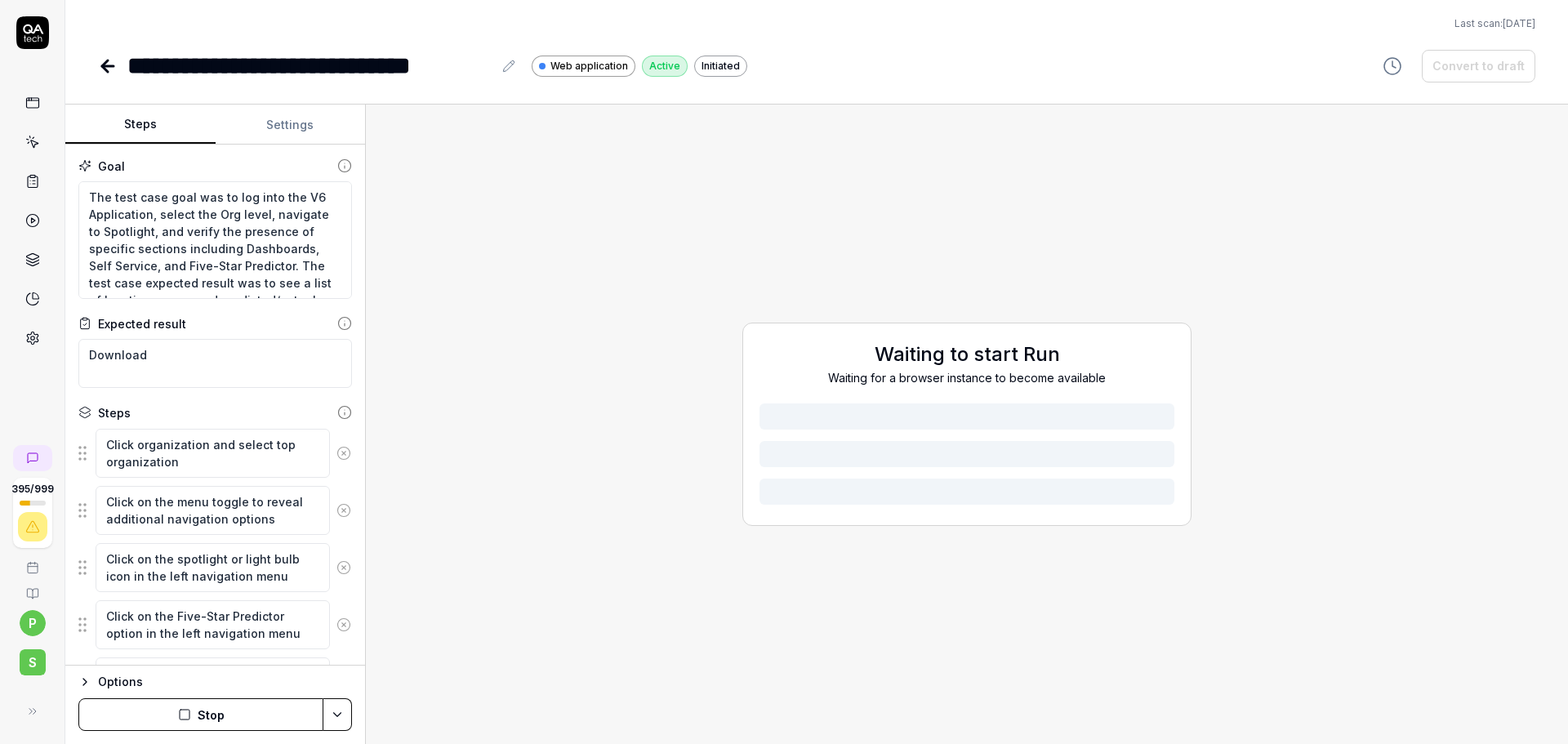 scroll, scrollTop: 0, scrollLeft: 0, axis: both 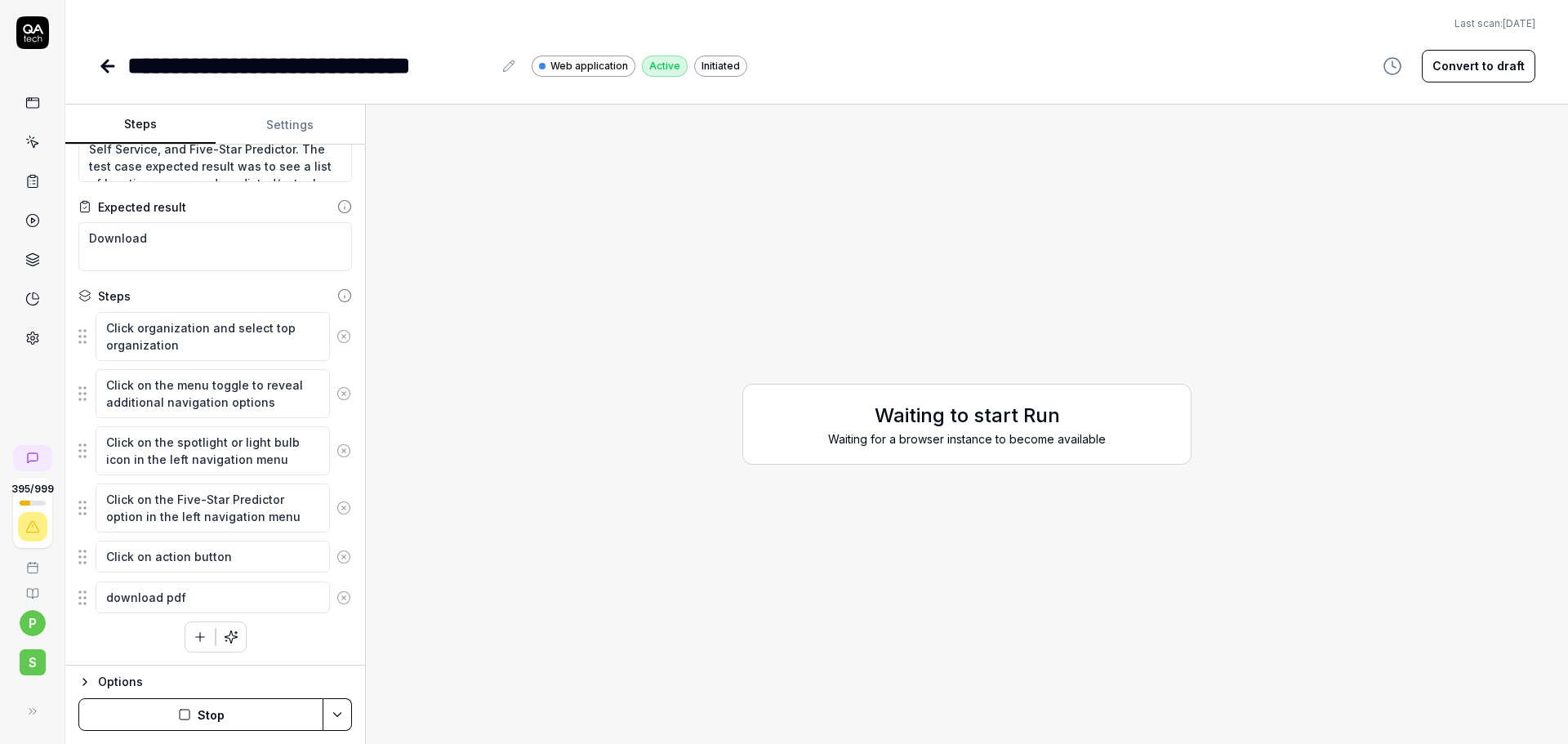 click on "**********" at bounding box center (784, 372) 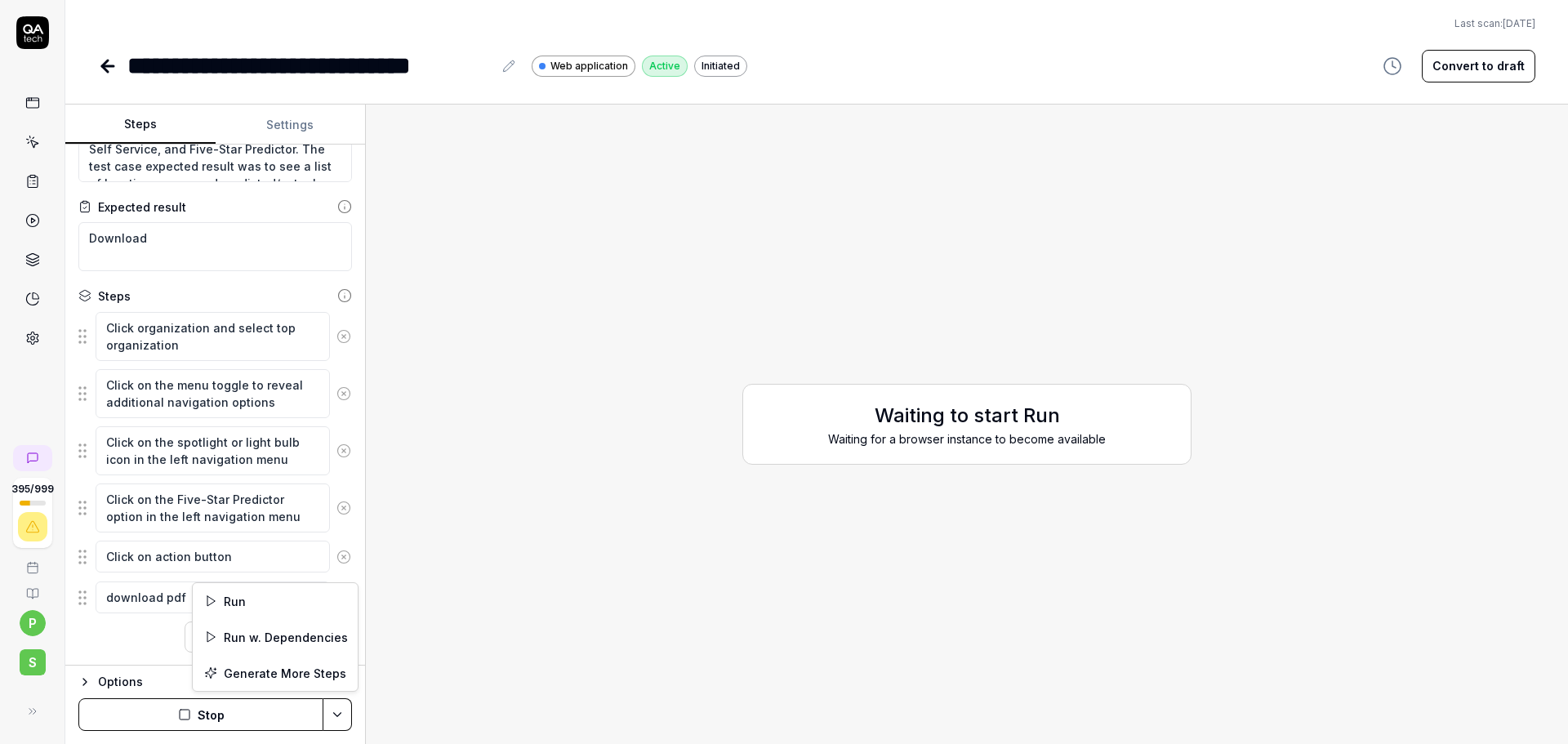 click on "**********" at bounding box center [784, 372] 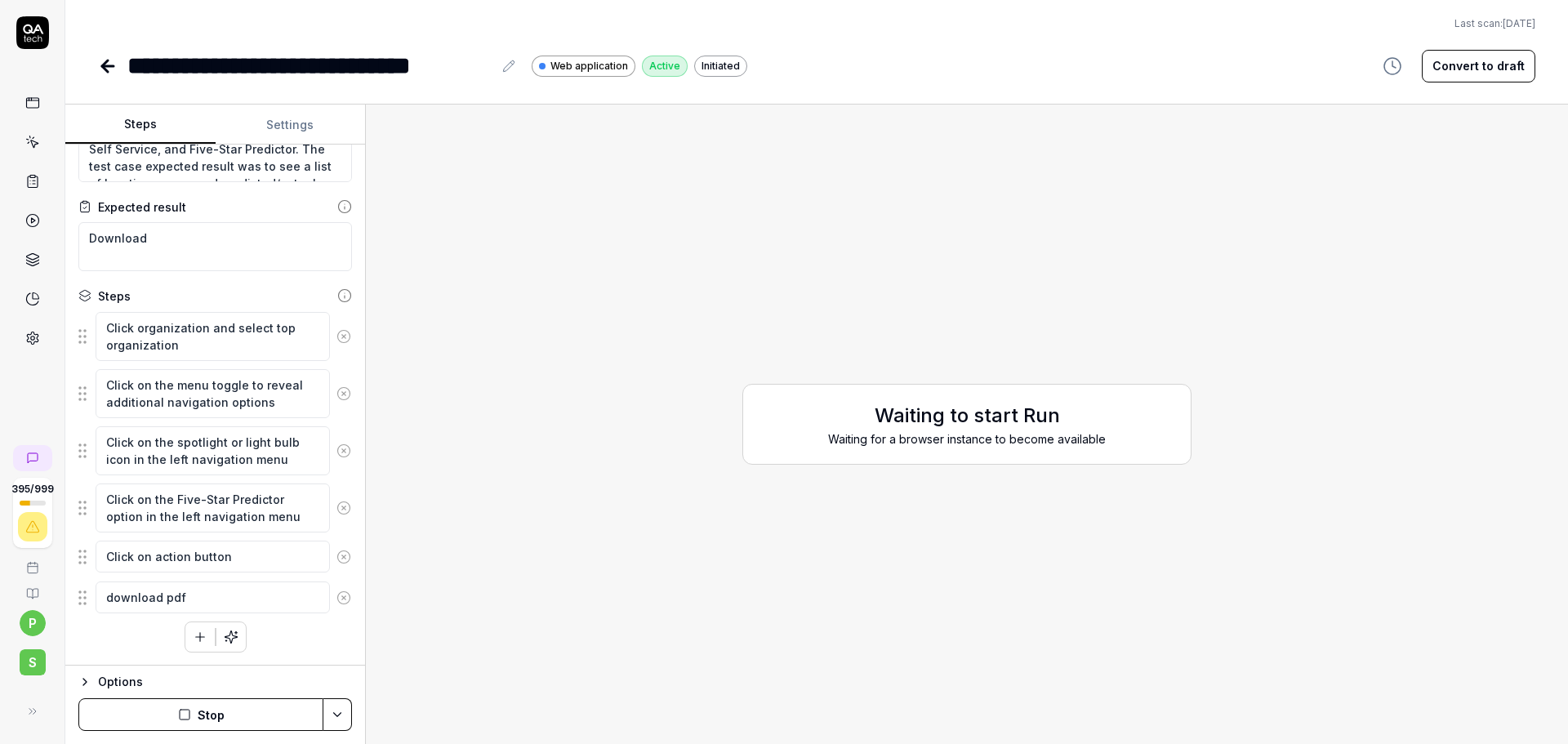 click 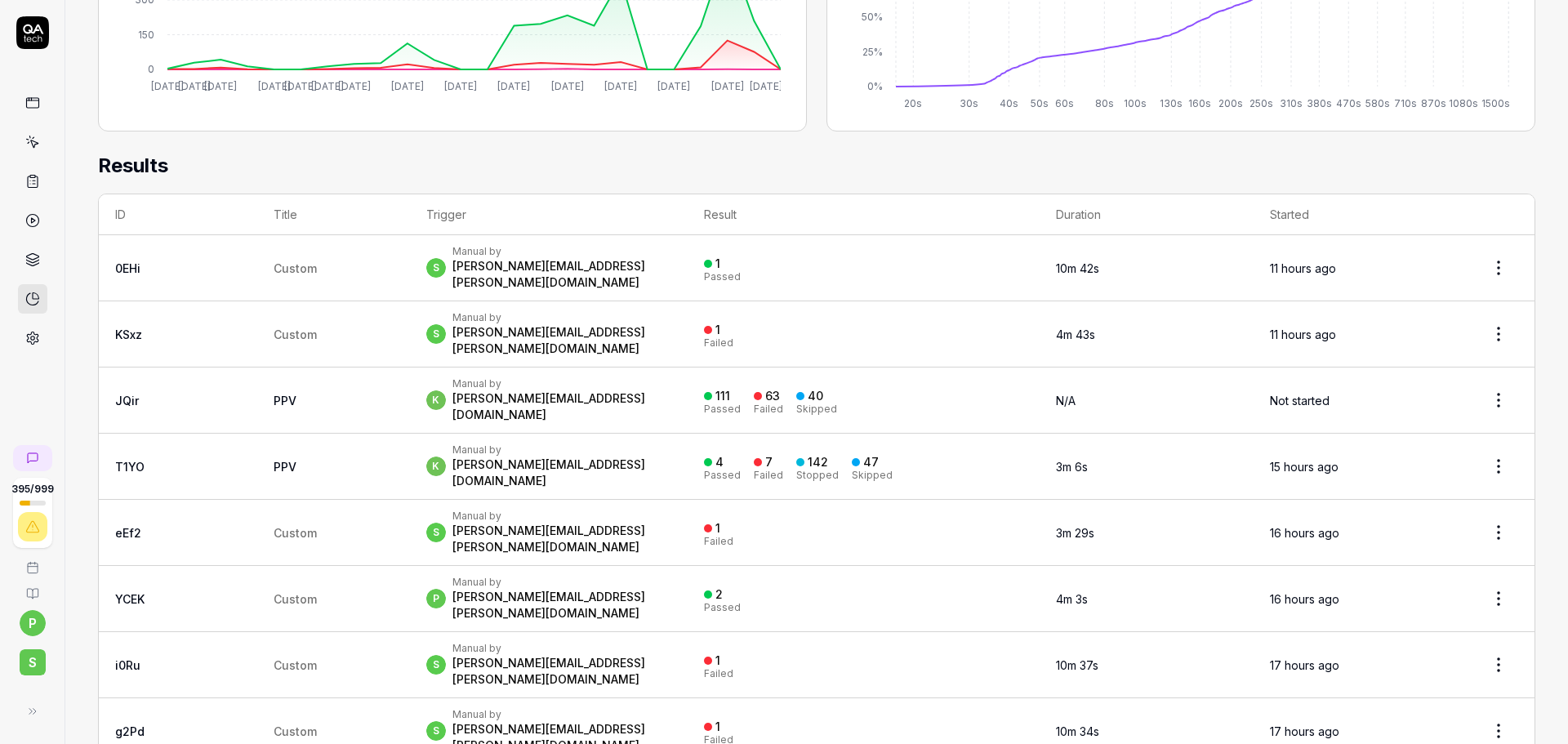 scroll, scrollTop: 582, scrollLeft: 0, axis: vertical 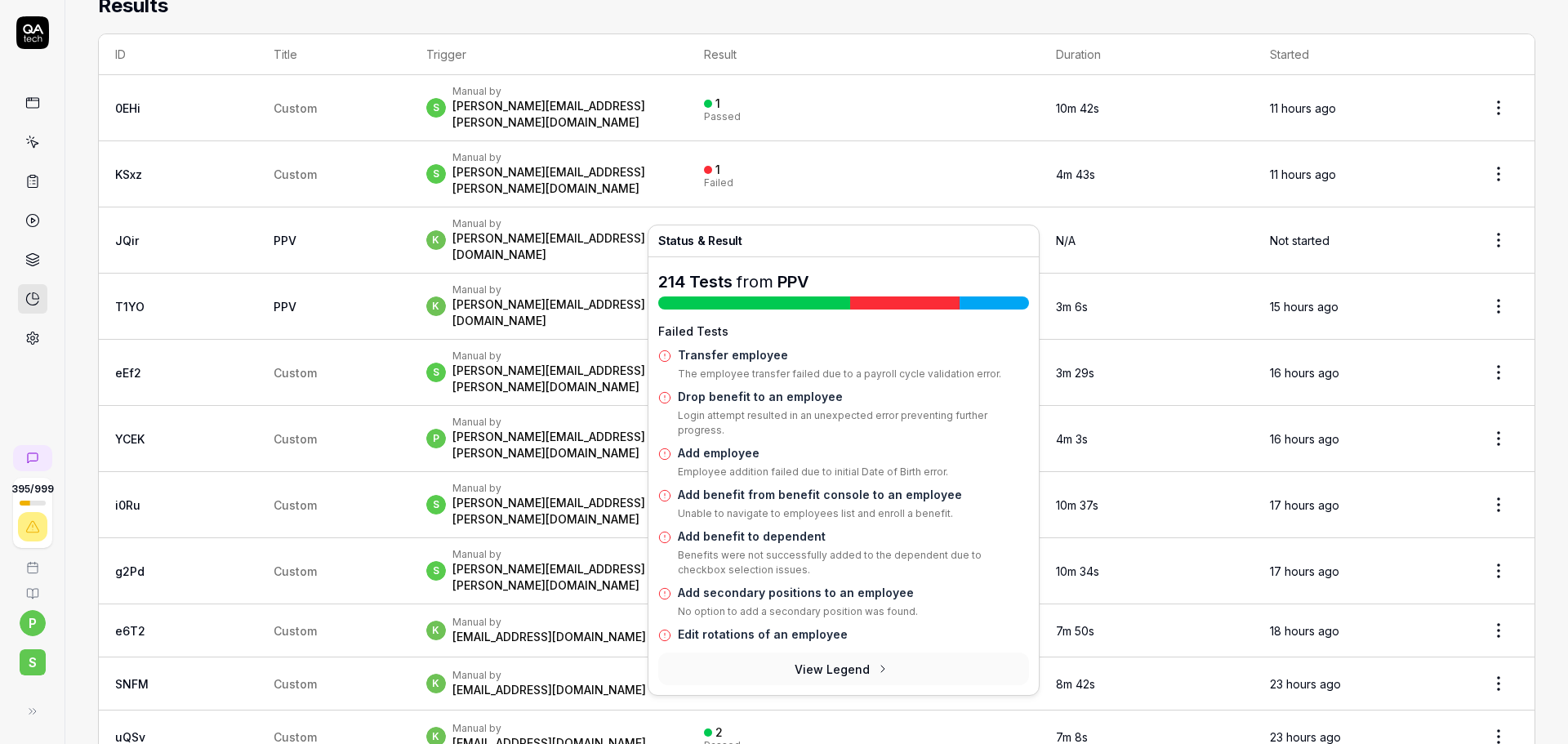 click on "k Manual by [PERSON_NAME][EMAIL_ADDRESS][DOMAIN_NAME]" at bounding box center [549, 306] 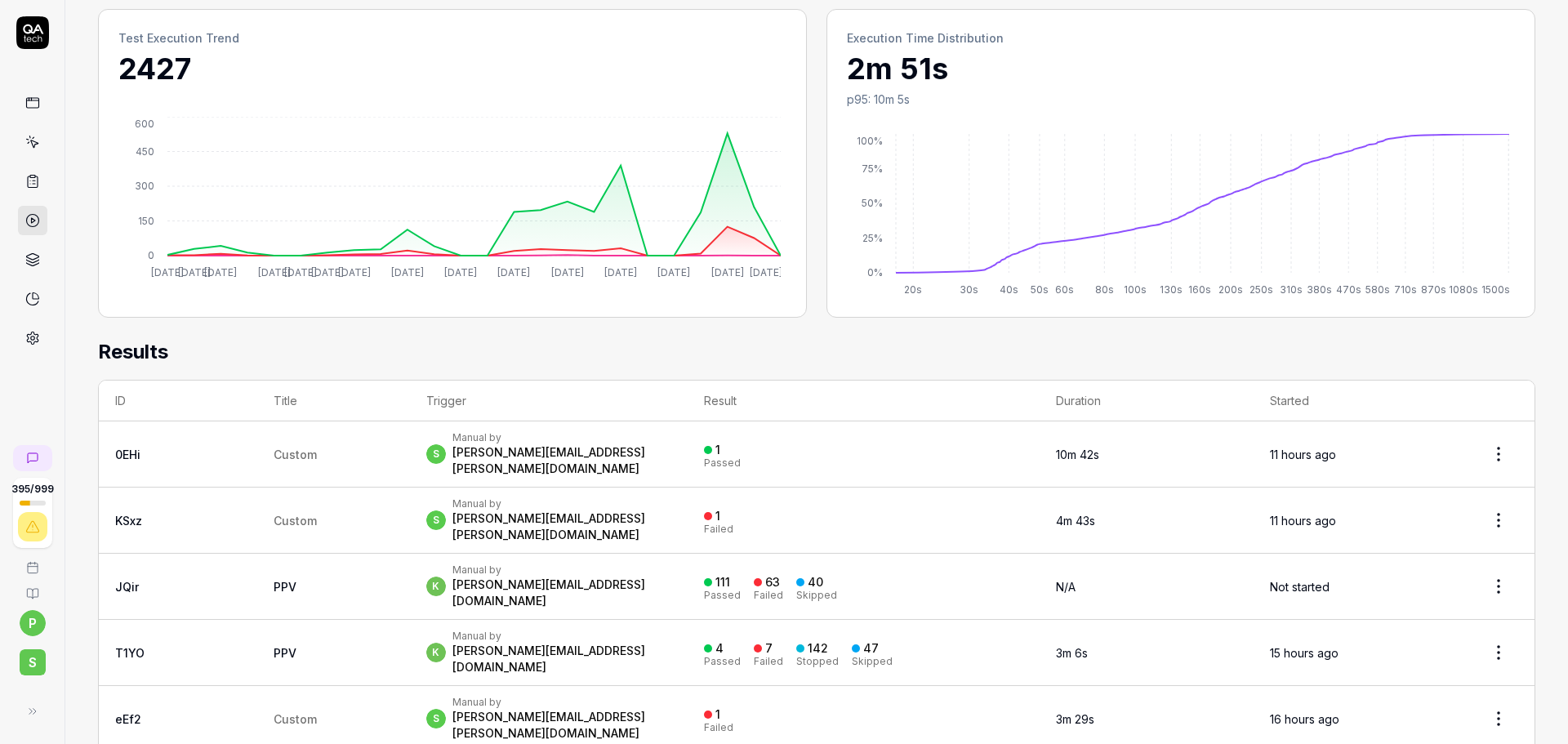 scroll, scrollTop: 0, scrollLeft: 0, axis: both 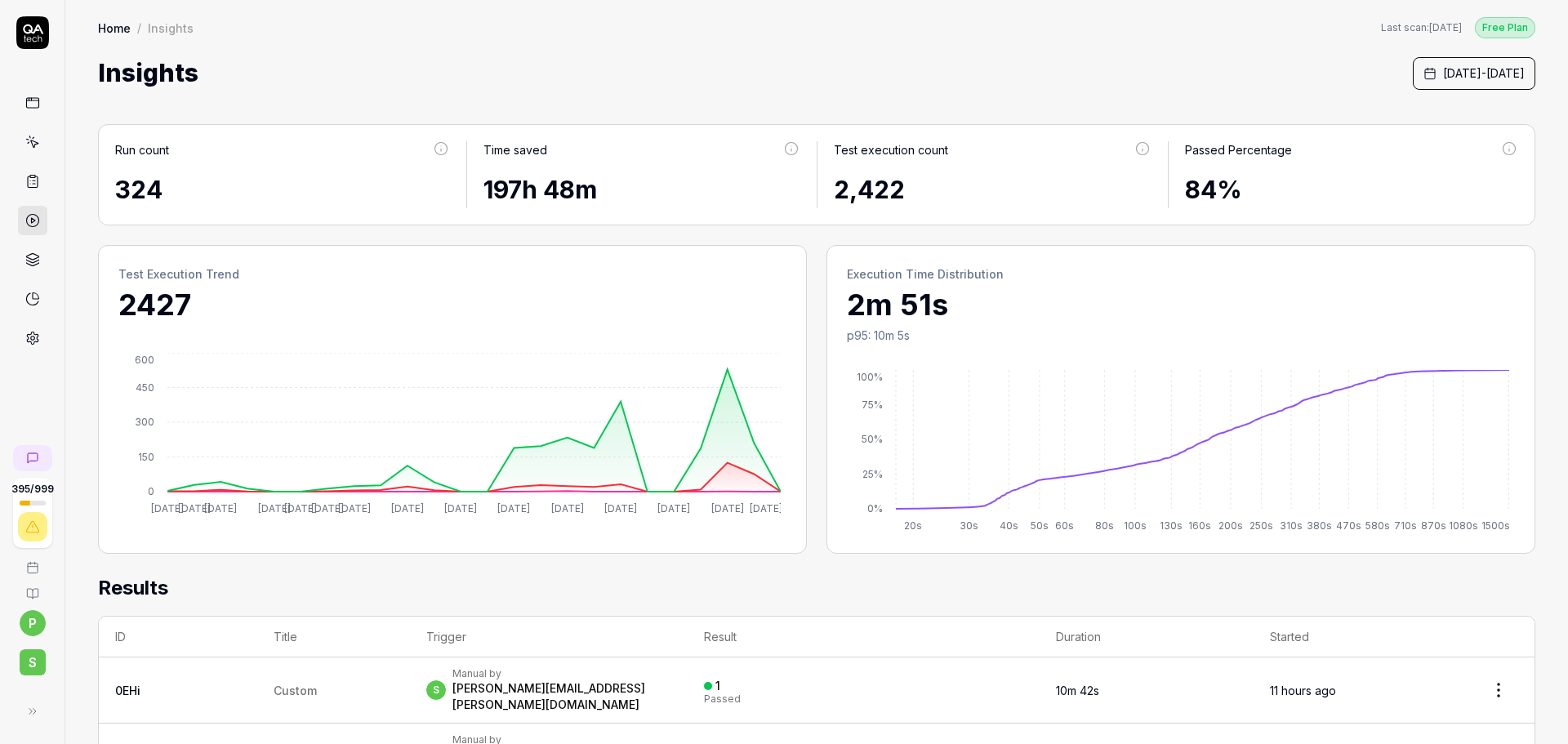 click on "Run count 324 Time saved 197h 48m Test execution count 2,422 Passed Percentage 84% Test Execution Trend 2427 [DATE] [DATE] [DATE] [DATE] [DATE] [DATE] [DATE] [DATE] [DATE] [DATE] [DATE] [DATE] [DATE] [DATE] [DATE] 0 150 300 450 600 Execution Time Distribution 2m 51s p95:   10m 5s 0% 25% 50% 75% 100% 20s 30s 40s 50s 60s 80s 100s 130s 160s 200s 250s 310s 380s 470s 580s 710s 870s 1080s 1500s Results ID Title Trigger Result Duration Started 0EHi Custom s Manual by [PERSON_NAME][EMAIL_ADDRESS][PERSON_NAME][DOMAIN_NAME] 1 Passed 10m 42s 11 hours ago KSxz Custom s Manual by [PERSON_NAME][EMAIL_ADDRESS][PERSON_NAME][DOMAIN_NAME] 1 Failed 4m 43s 11 hours ago JQir PPV k Manual by [PERSON_NAME][EMAIL_ADDRESS][DOMAIN_NAME] 111 Passed 63 Failed 40 Skipped N/A Not started T1YO PPV k Manual by [PERSON_NAME][EMAIL_ADDRESS][DOMAIN_NAME] 4 Passed 7 Failed 142 Stopped 47 Skipped 3m 6s 15 hours ago eEf2 Custom s Manual by [PERSON_NAME][EMAIL_ADDRESS][PERSON_NAME][DOMAIN_NAME] 1 Failed 3m 29s 16 hours ago YCEK Custom p Manual by [PERSON_NAME][EMAIL_ADDRESS][PERSON_NAME][DOMAIN_NAME] 2 Passed 4m 3s 16 hours ago i0Ru Custom s Manual by 1 Failed 10m 37s g2Pd s" at bounding box center (817, 62129) 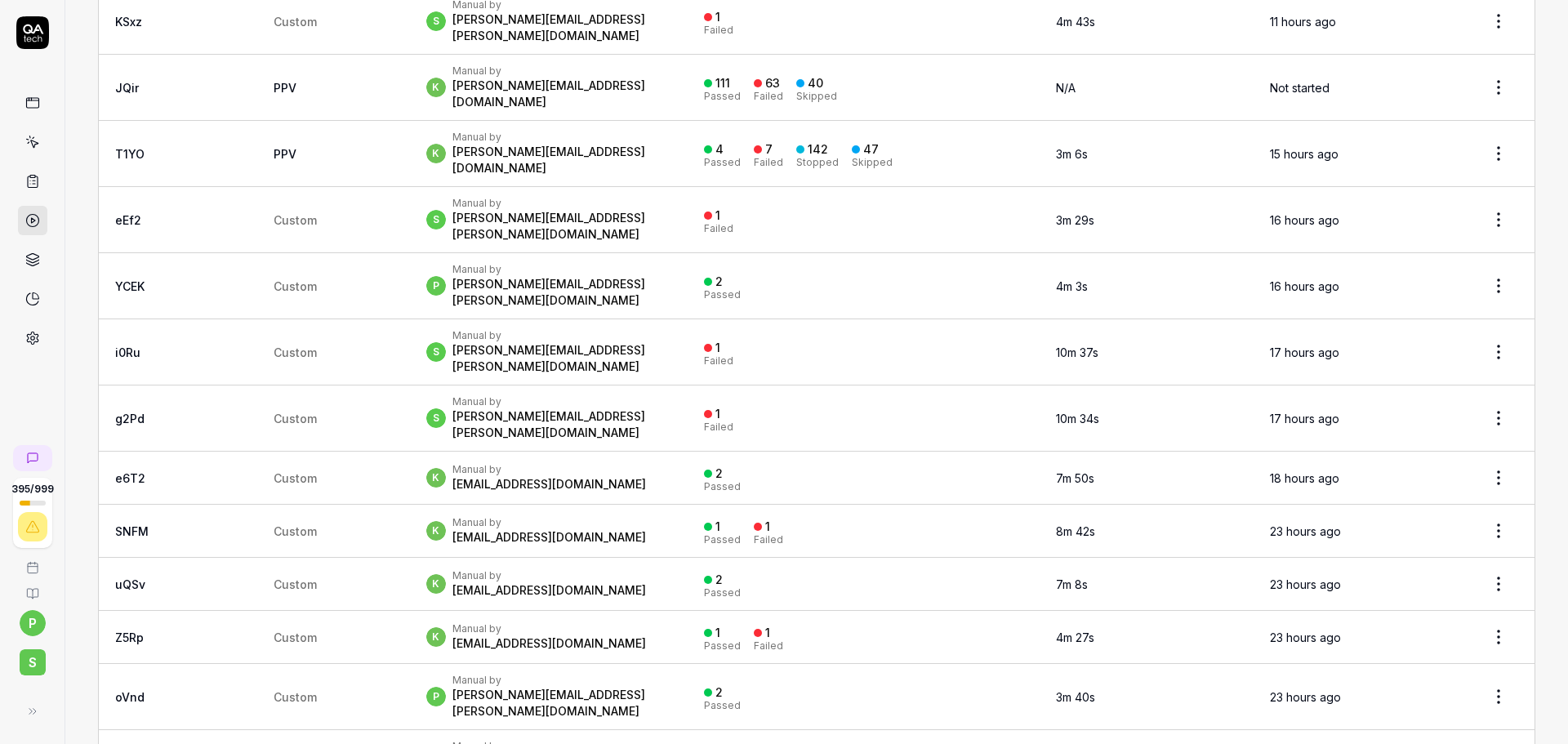 scroll, scrollTop: 245, scrollLeft: 0, axis: vertical 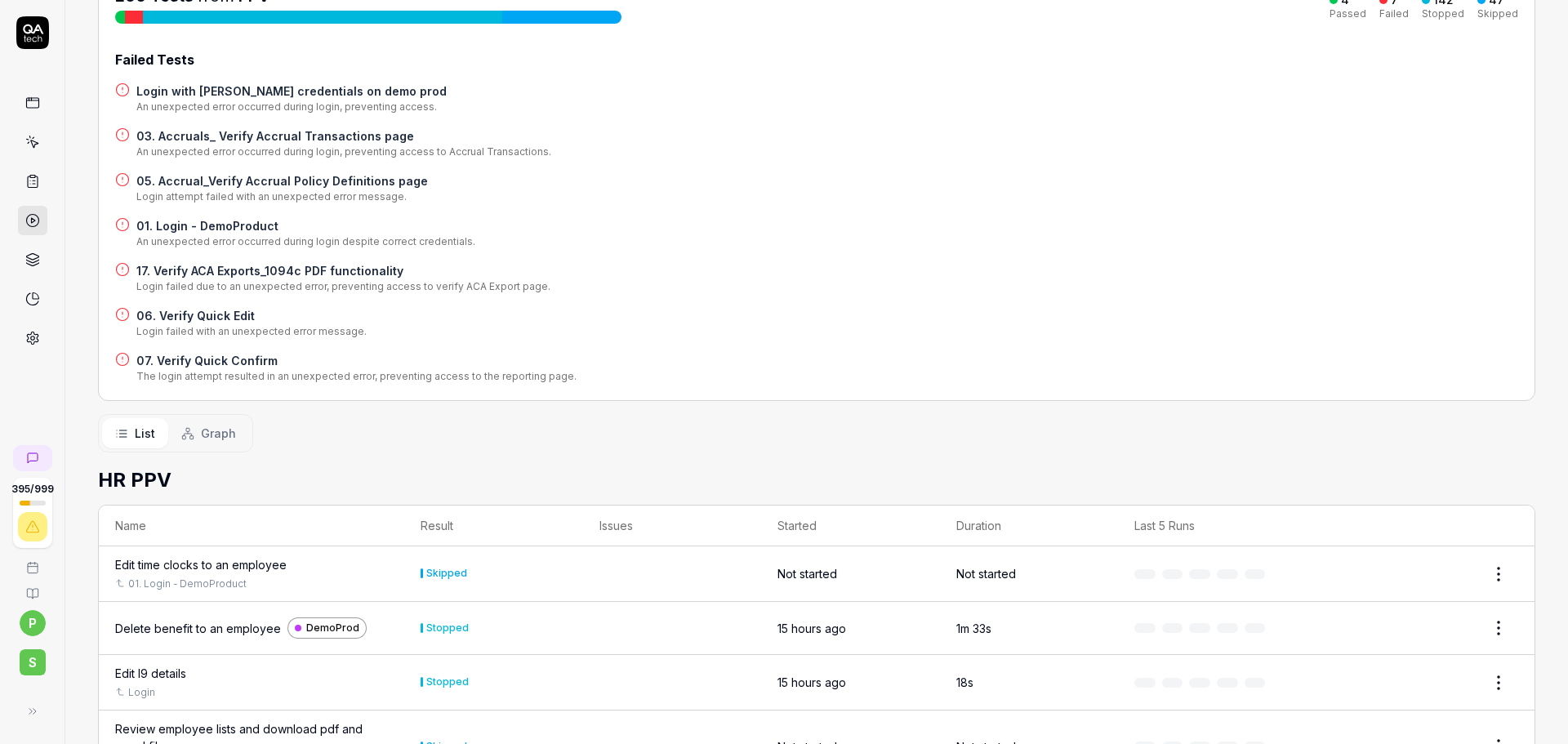 click on "Skipped" at bounding box center (493, 574) 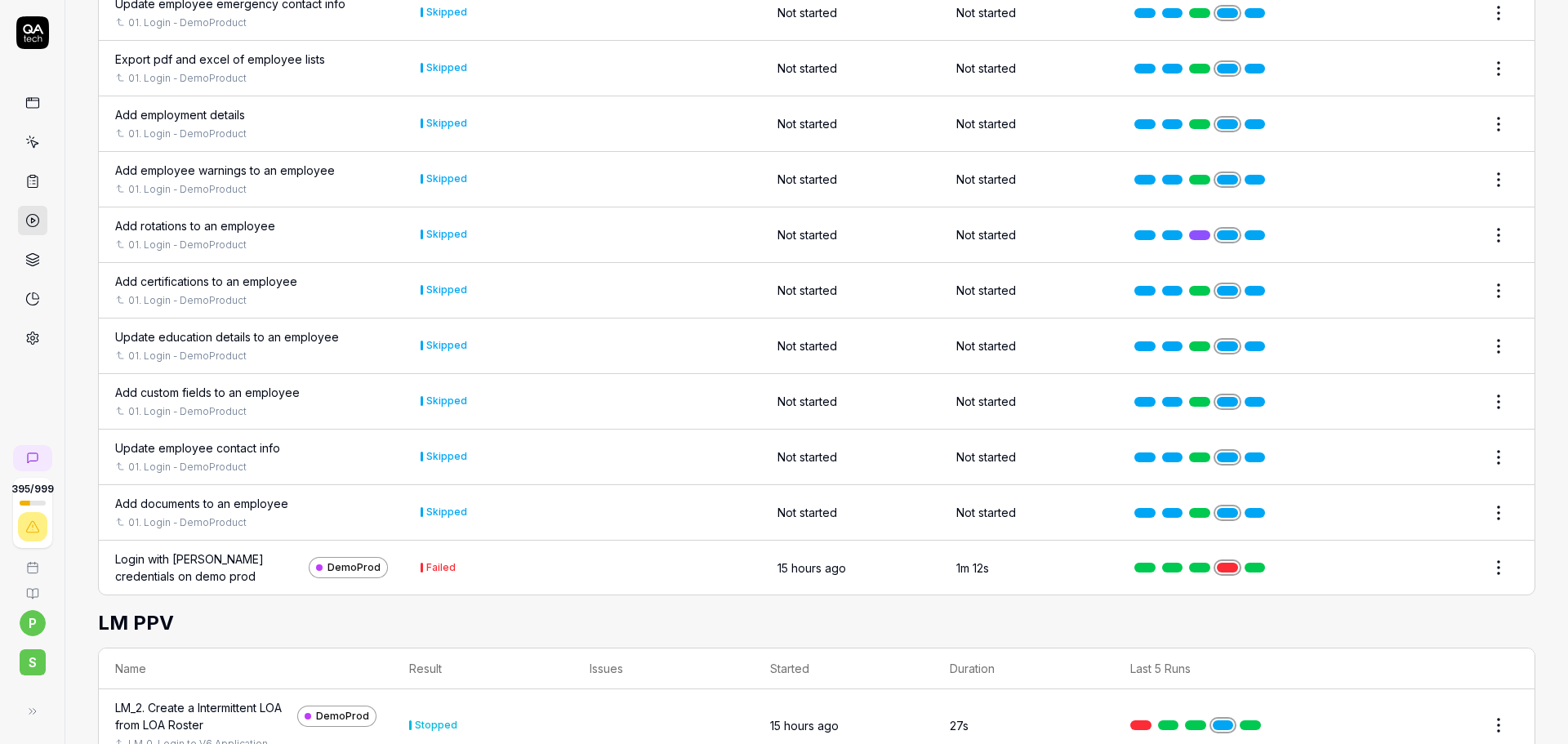 scroll, scrollTop: 2368, scrollLeft: 0, axis: vertical 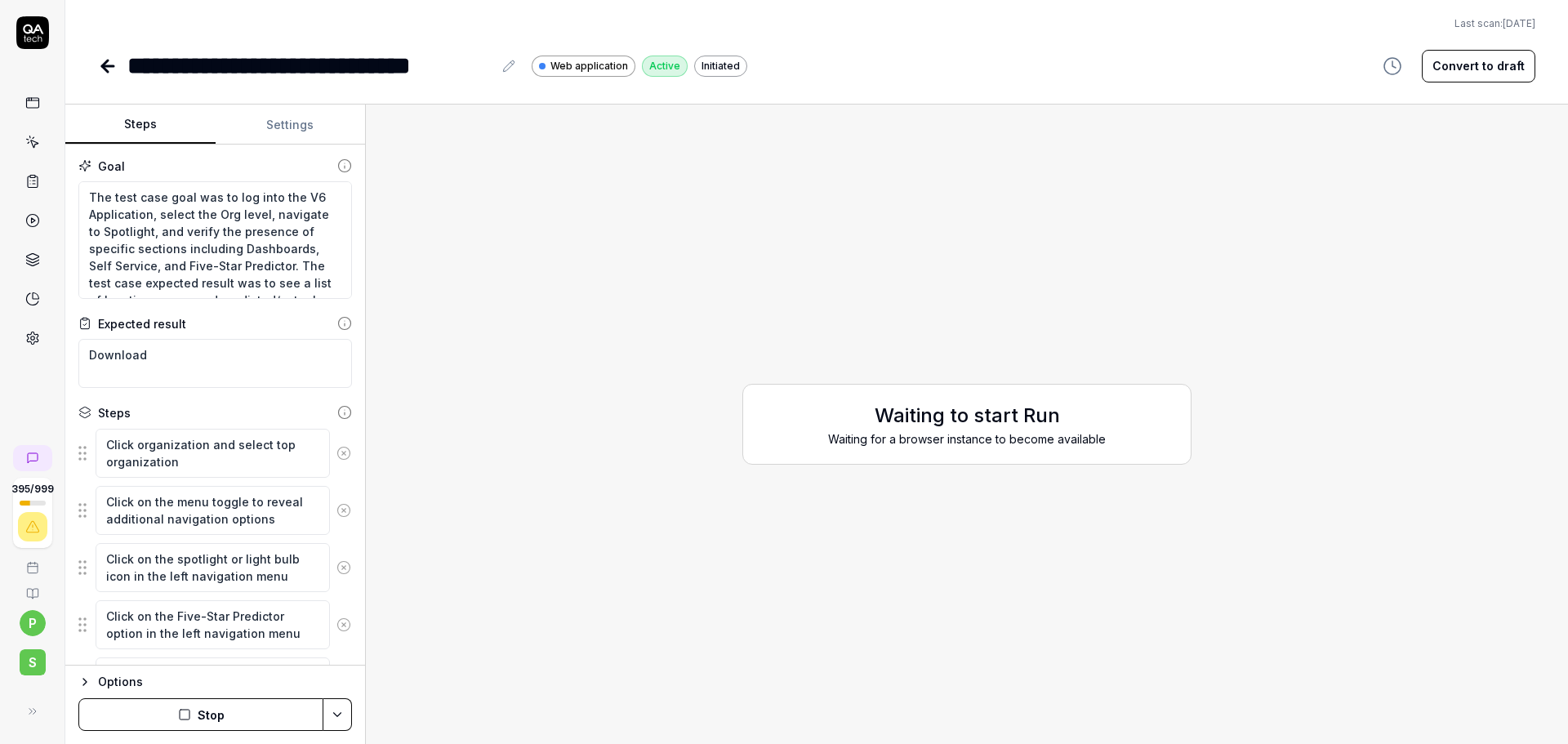 click on "Stop" at bounding box center (201, 715) 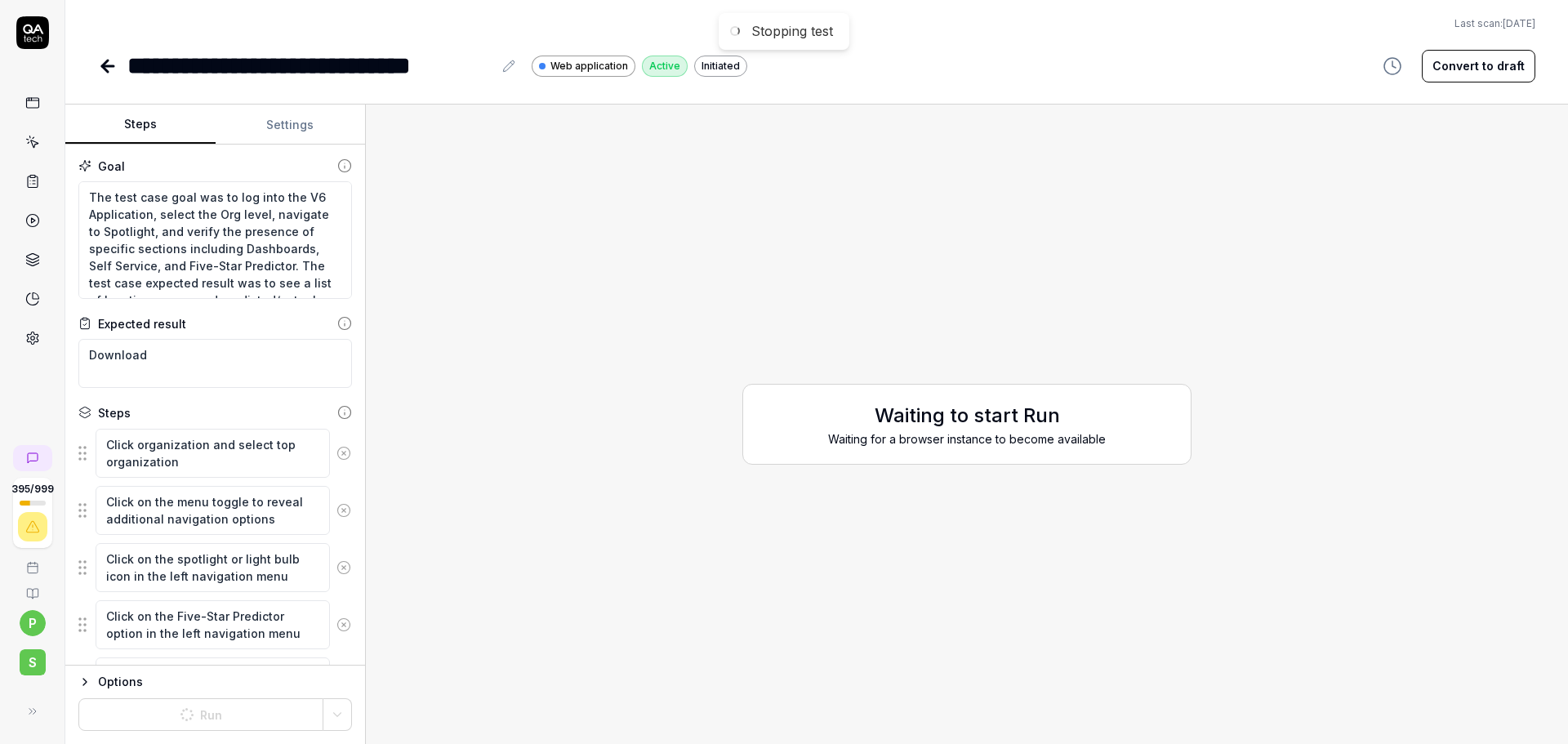 click 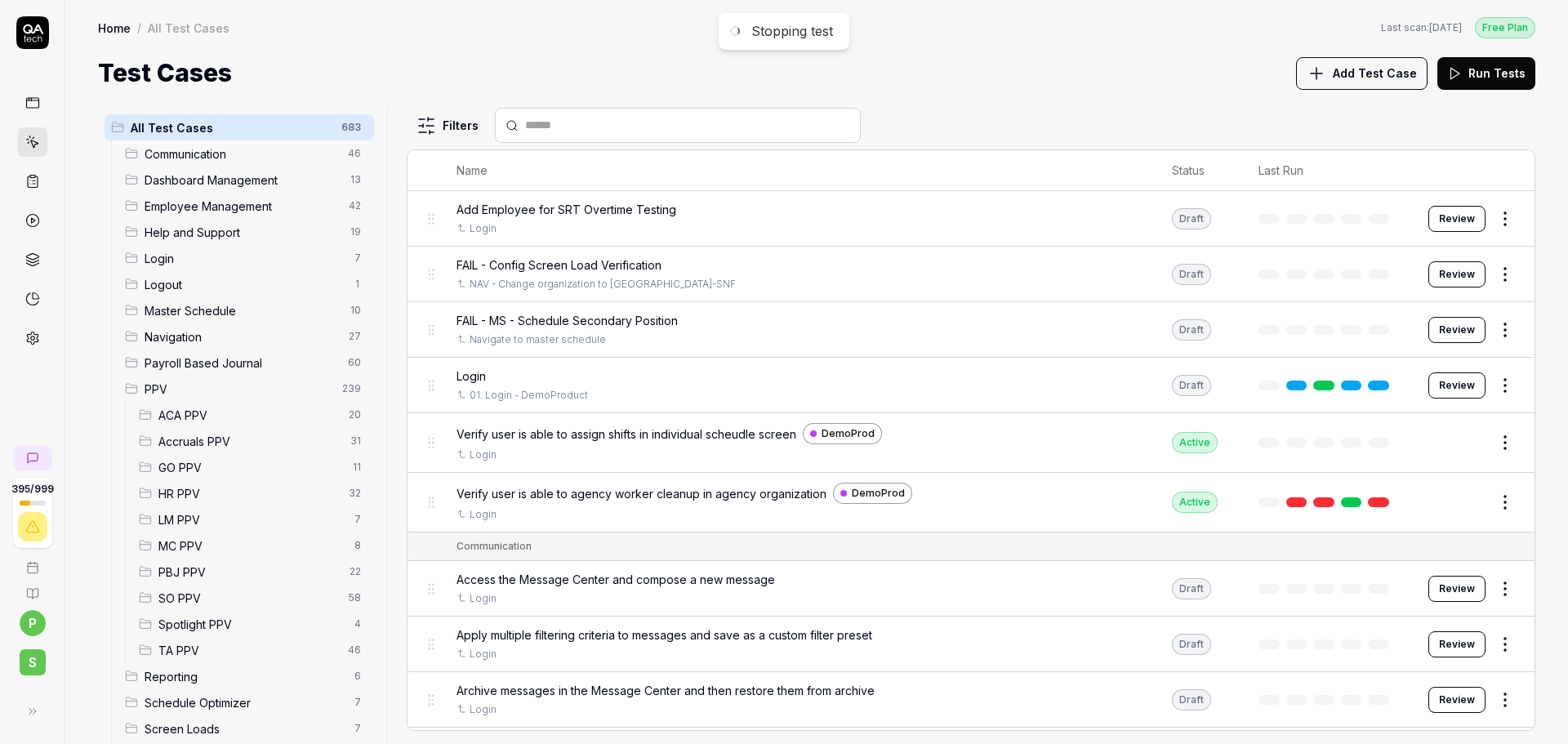 click on "PBJ PPV" at bounding box center (249, 572) 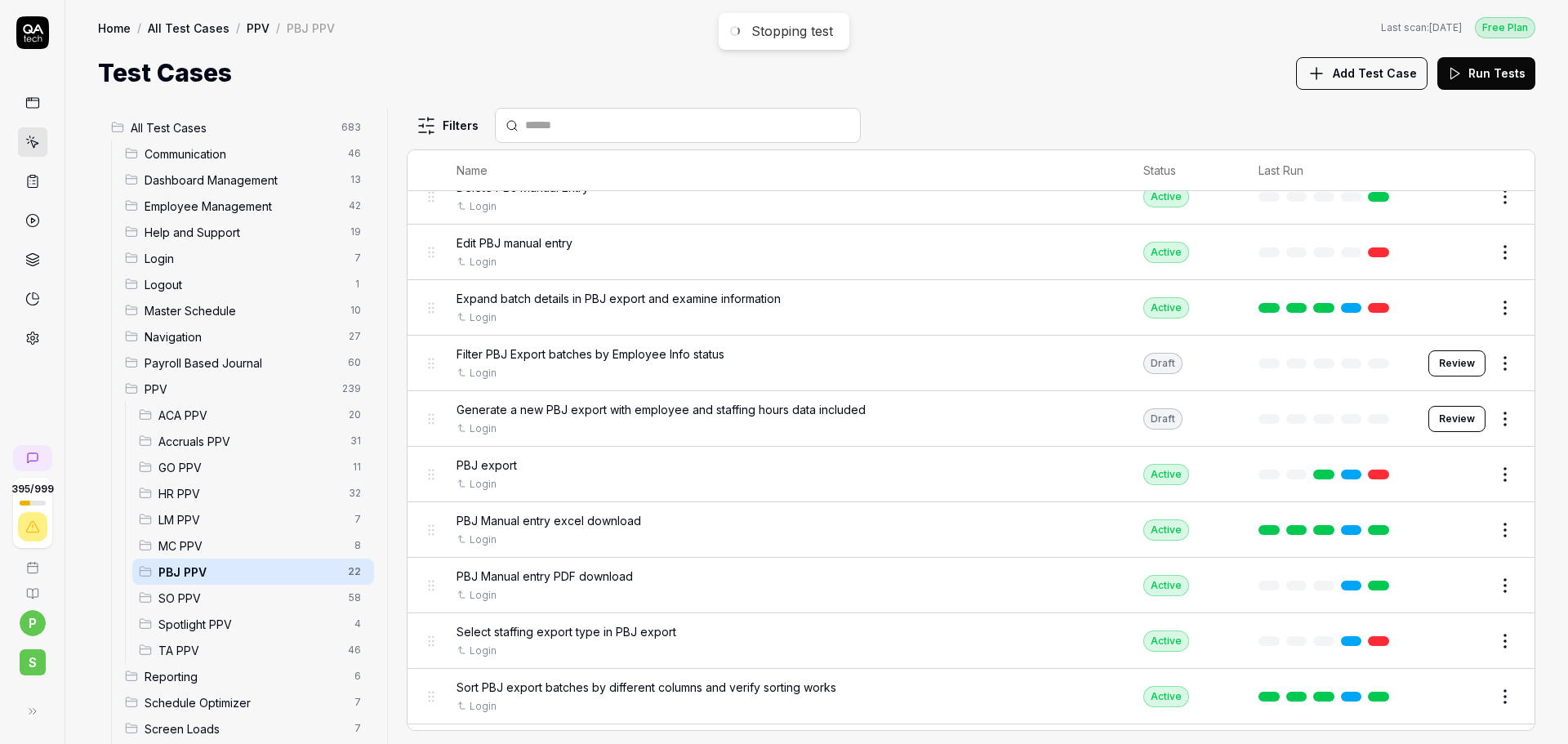 scroll, scrollTop: 221, scrollLeft: 0, axis: vertical 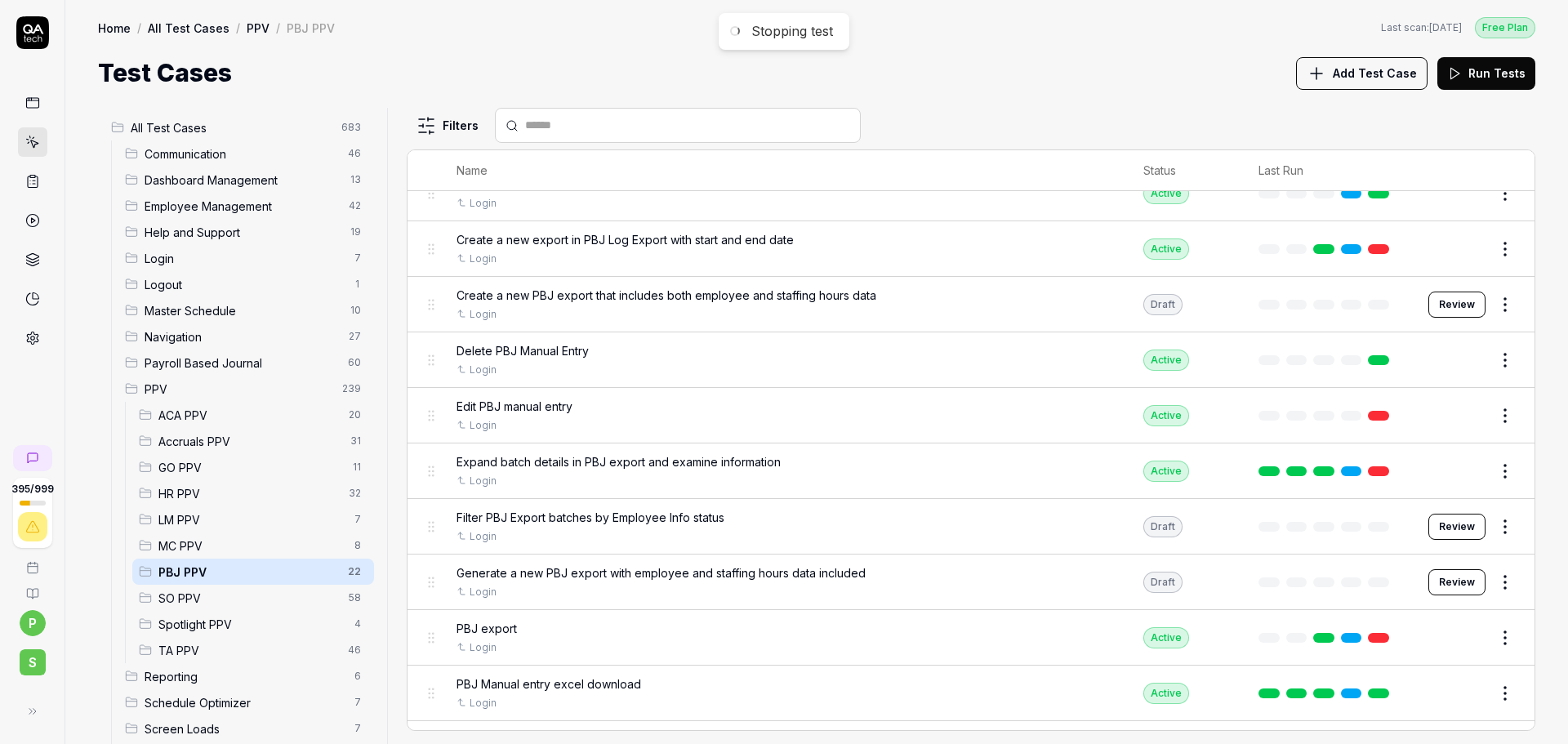 click on "Review" at bounding box center (1457, 527) 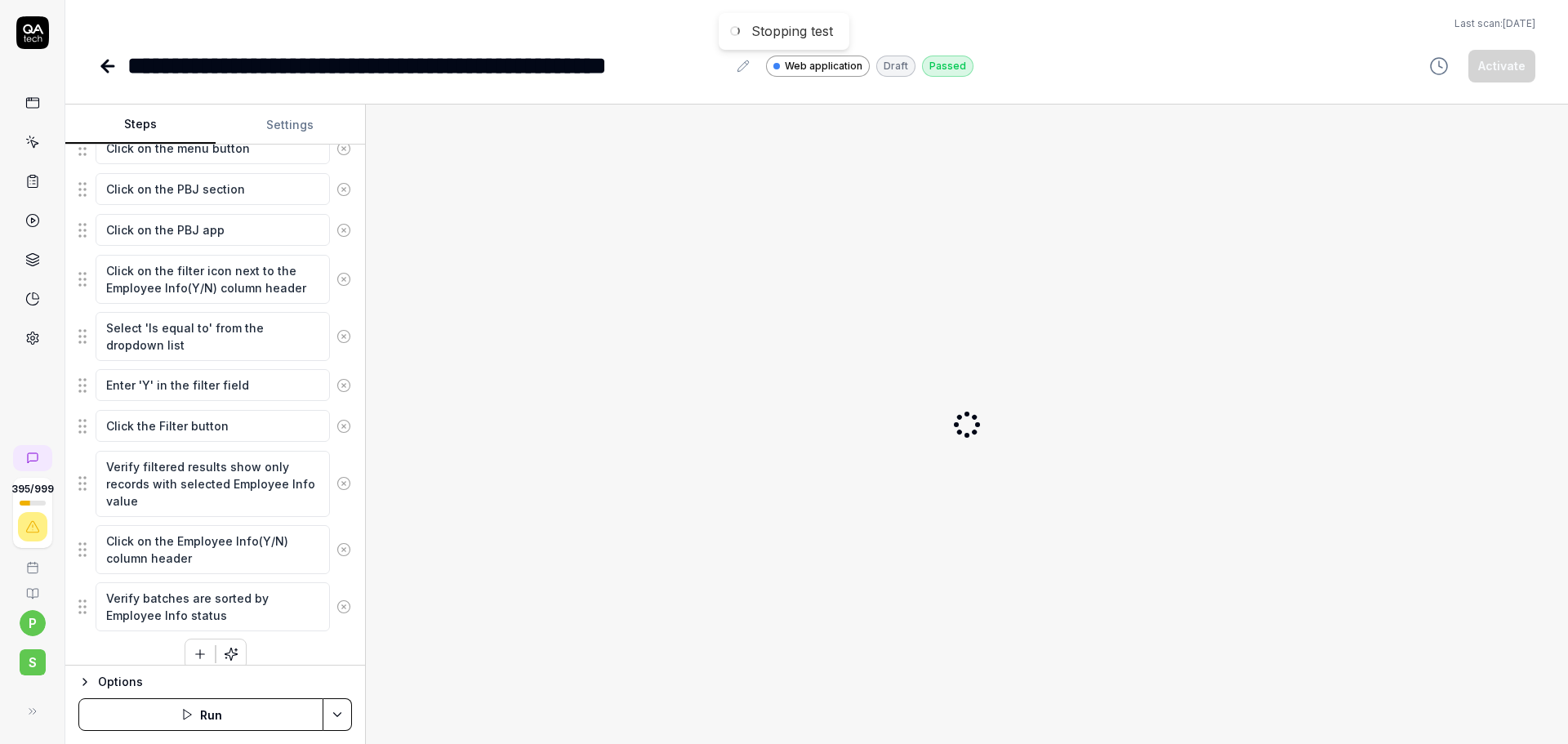 scroll, scrollTop: 368, scrollLeft: 0, axis: vertical 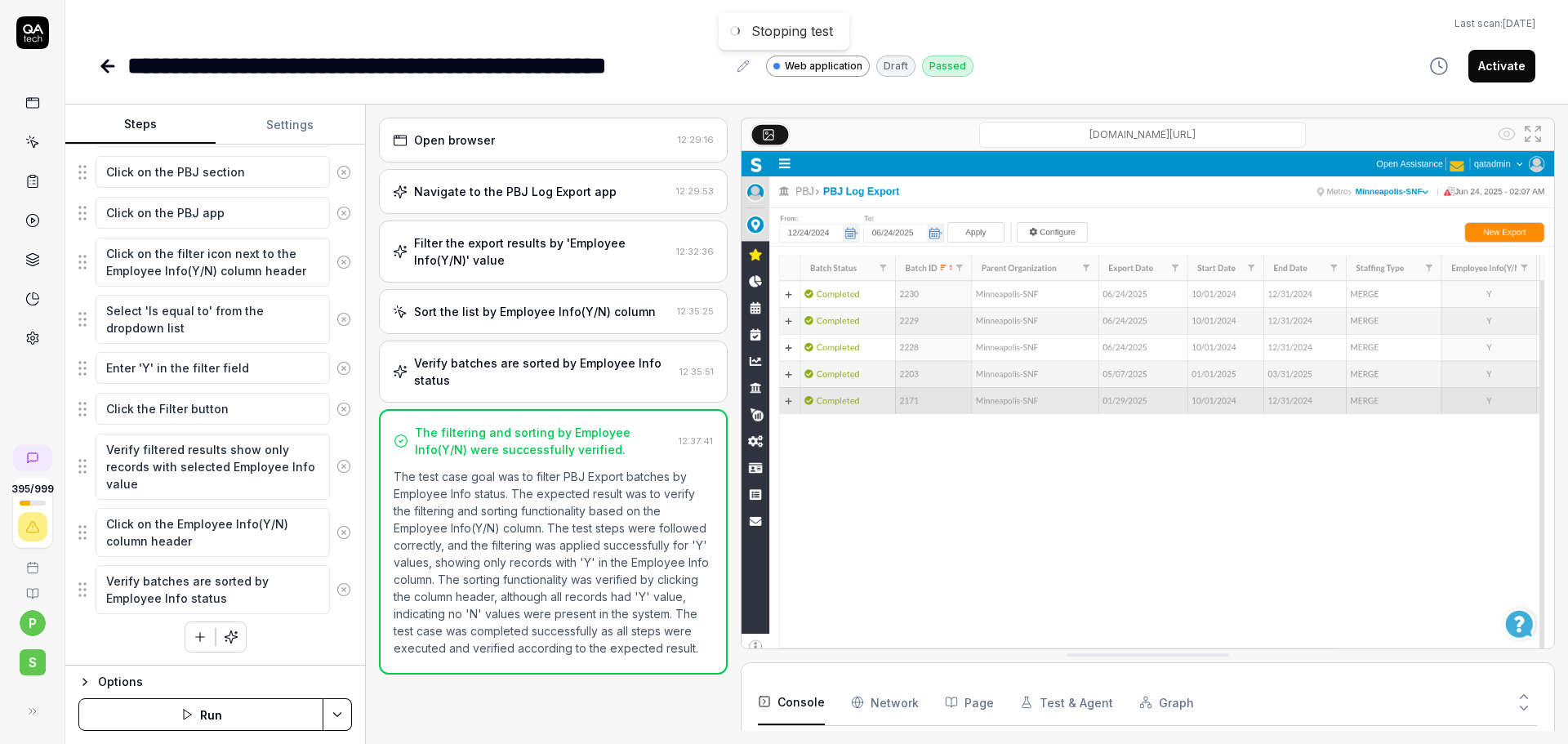 click on "Activate" at bounding box center [1502, 66] 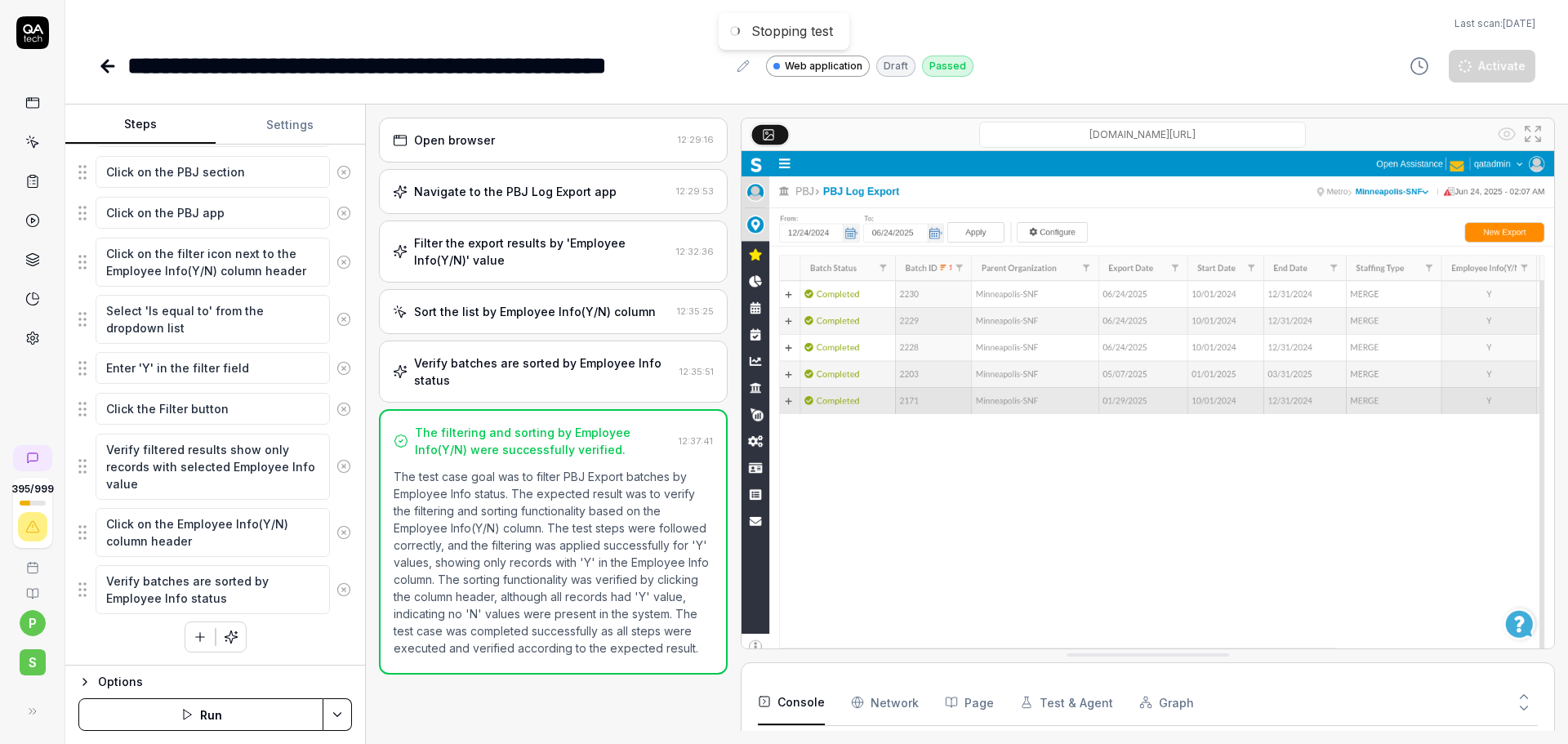 scroll, scrollTop: 915, scrollLeft: 0, axis: vertical 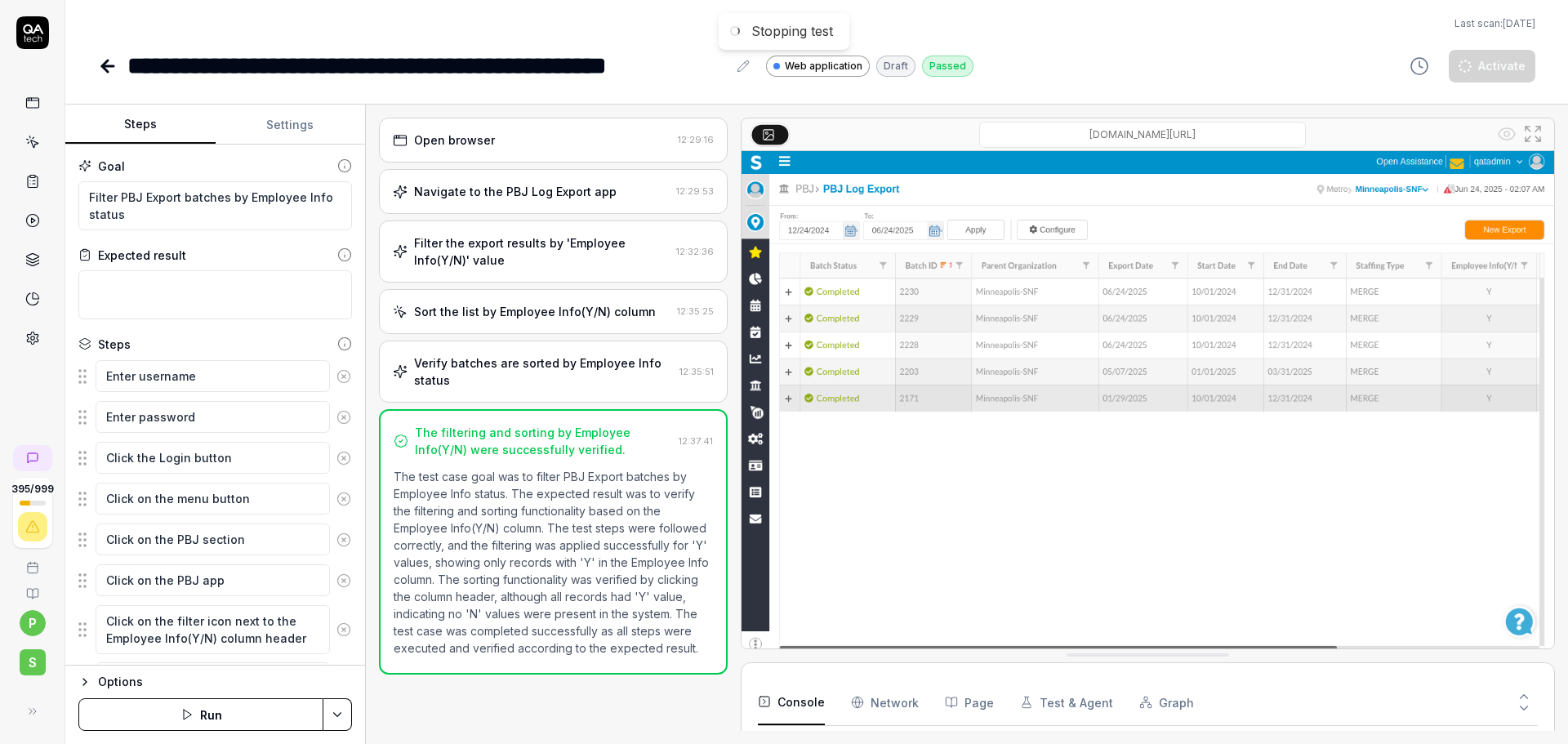 click at bounding box center (1147, 403) 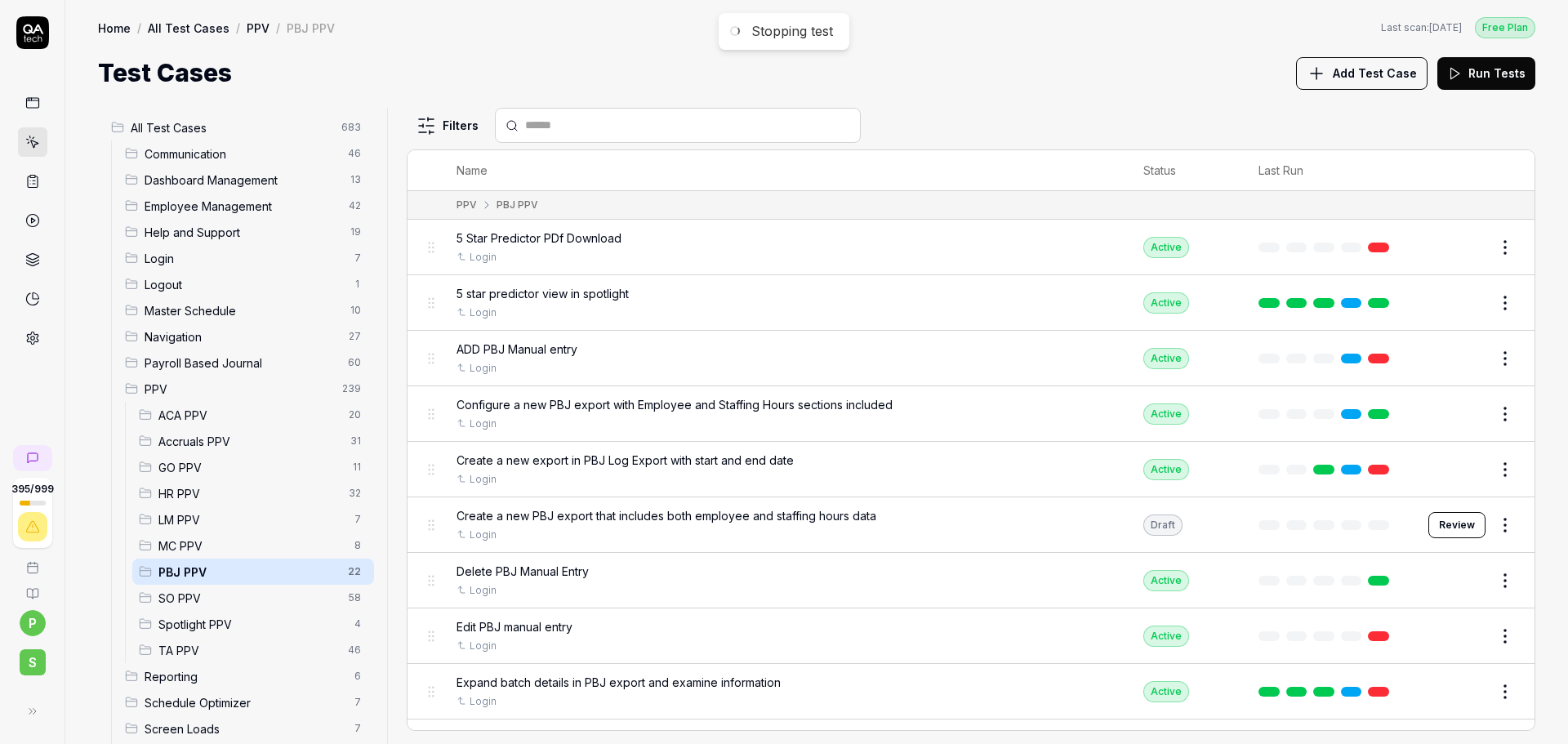 click on "PBJ PPV" at bounding box center (248, 572) 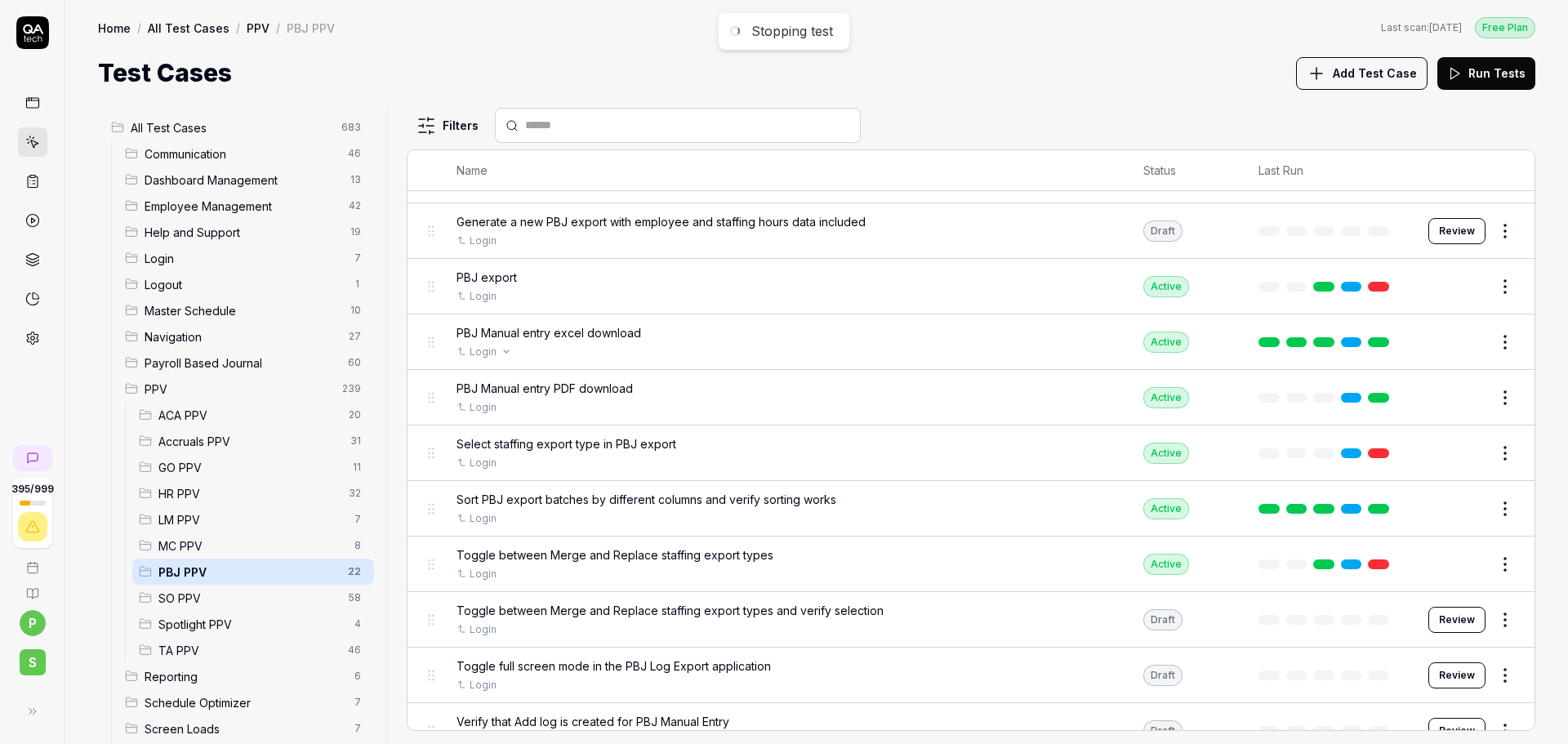 scroll, scrollTop: 490, scrollLeft: 0, axis: vertical 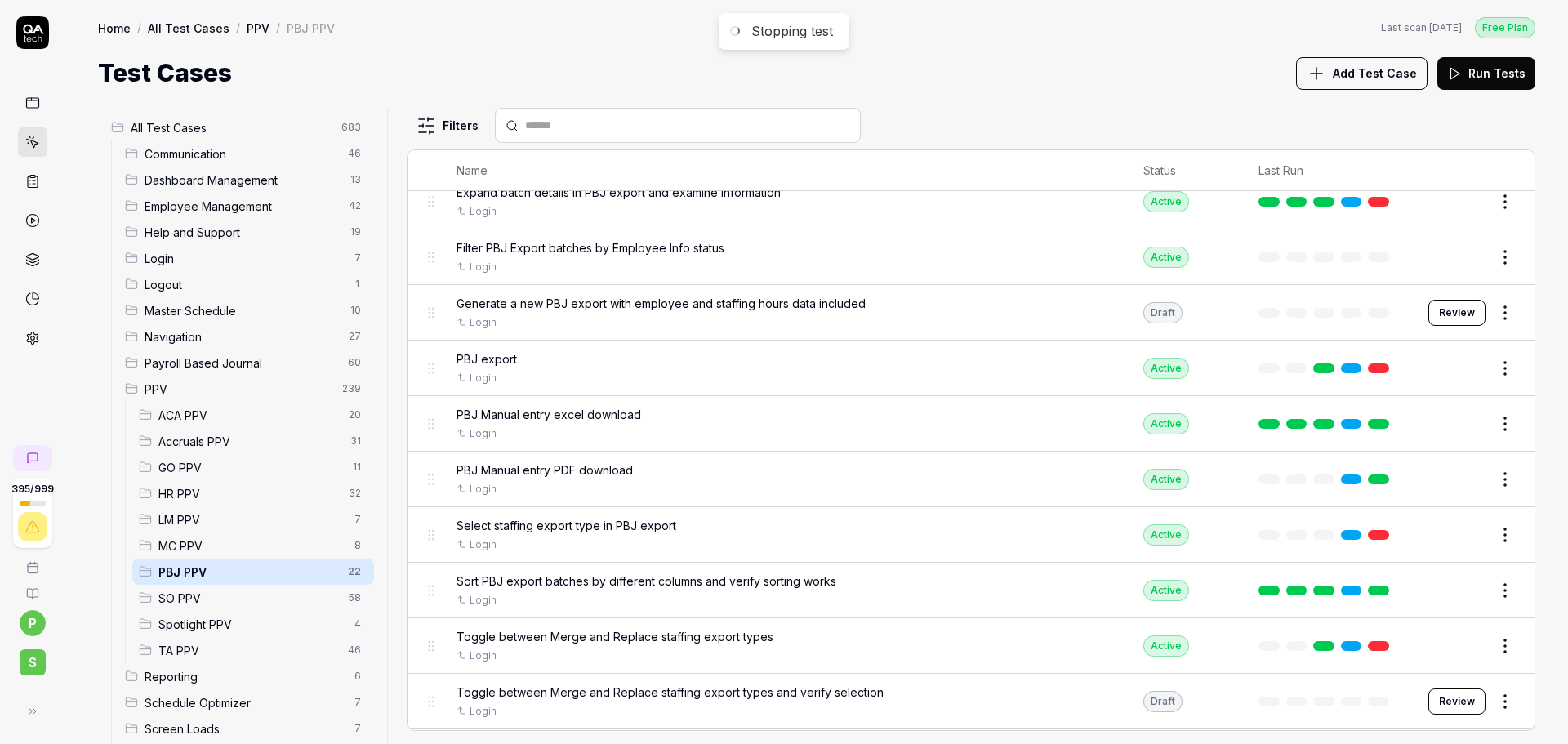 click on "Edit" at bounding box center [1466, 368] 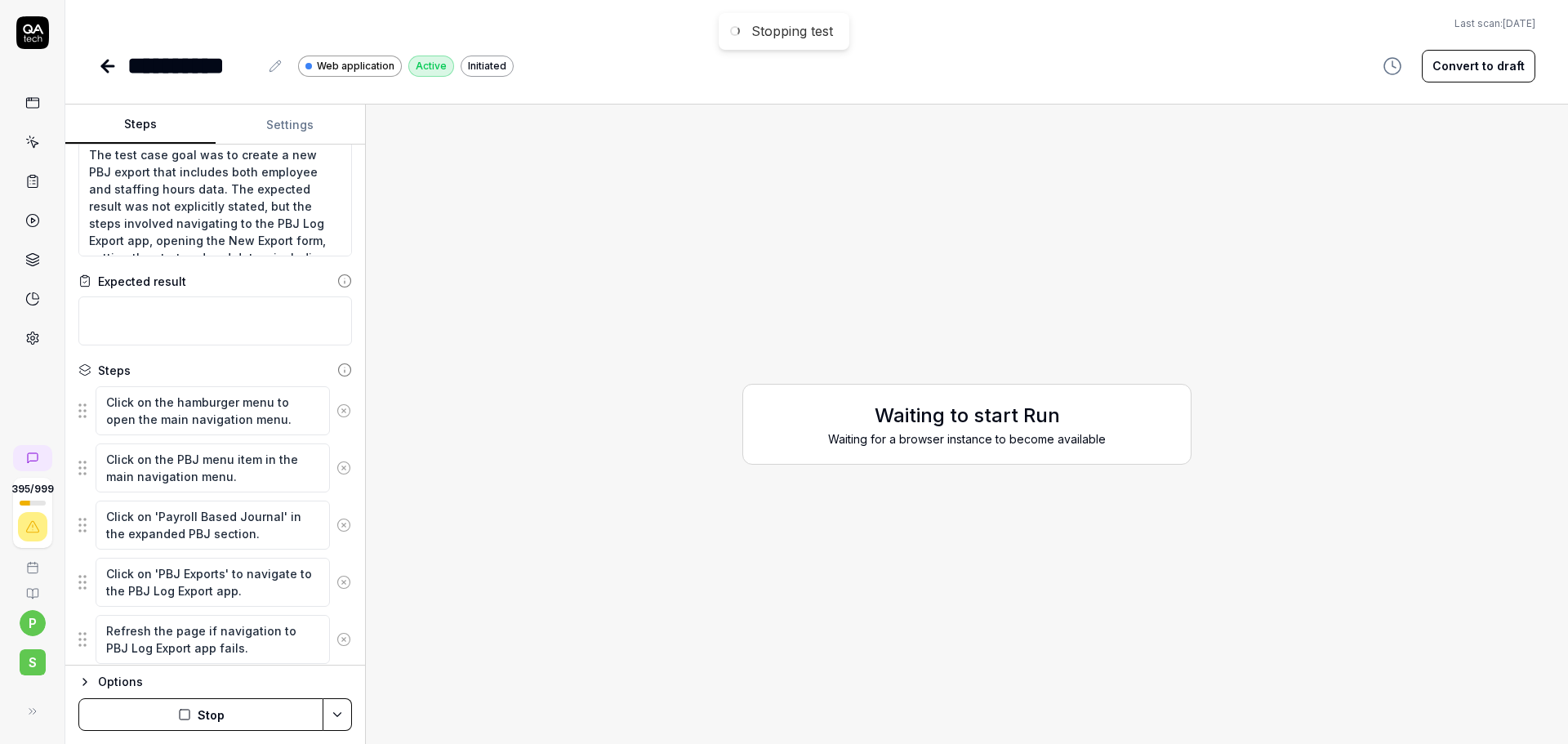scroll, scrollTop: 82, scrollLeft: 0, axis: vertical 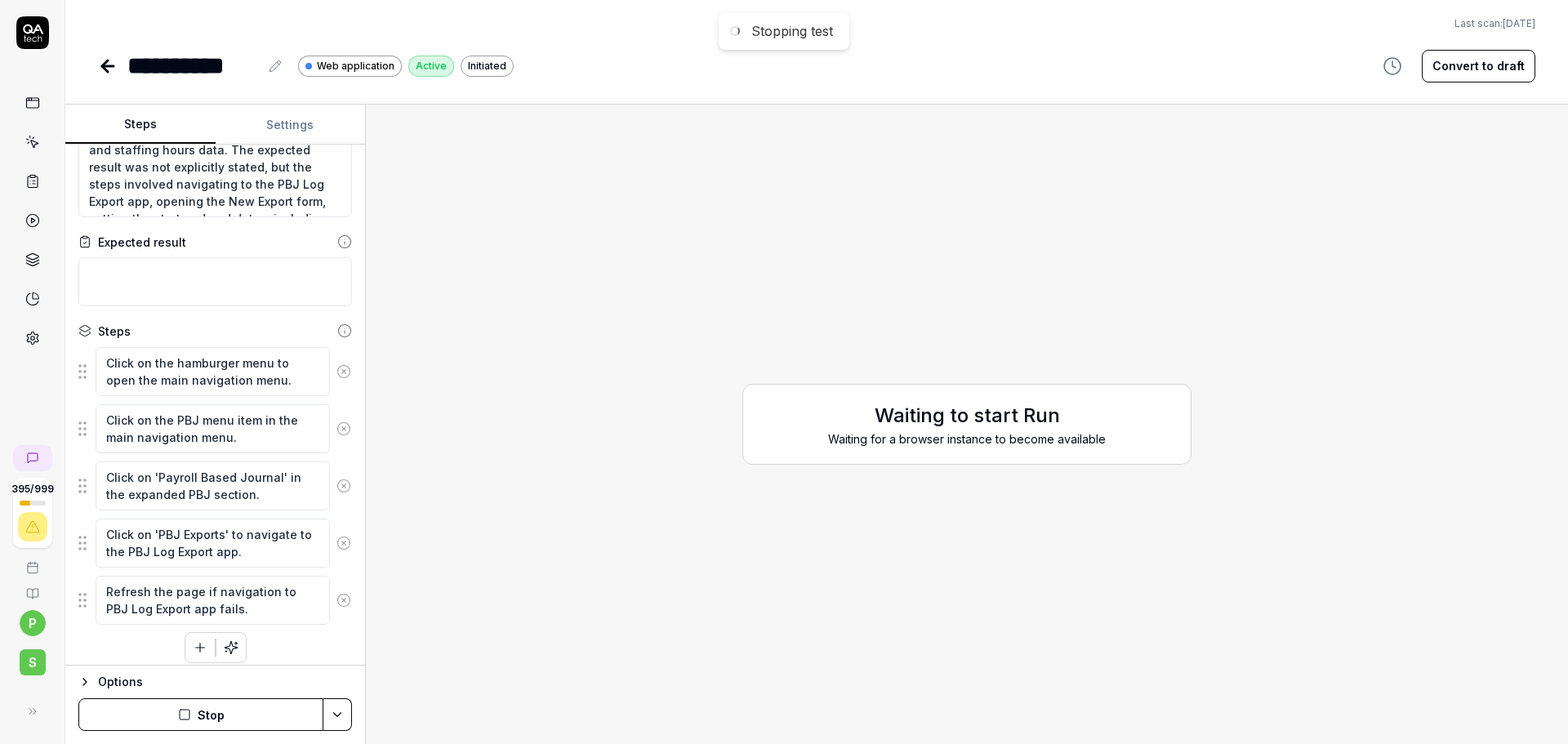 click on "Settings" at bounding box center [291, 125] 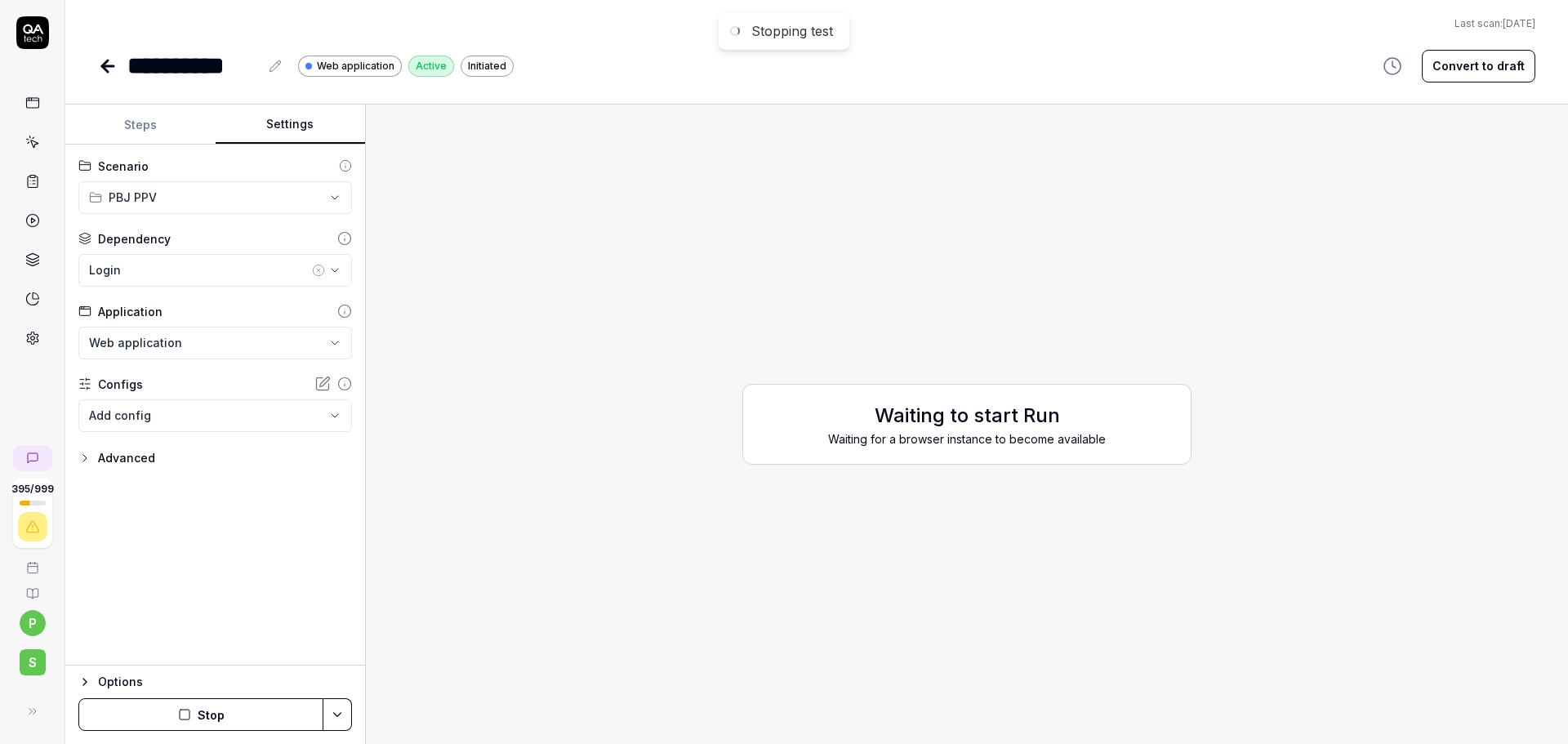 click on "**********" at bounding box center (784, 372) 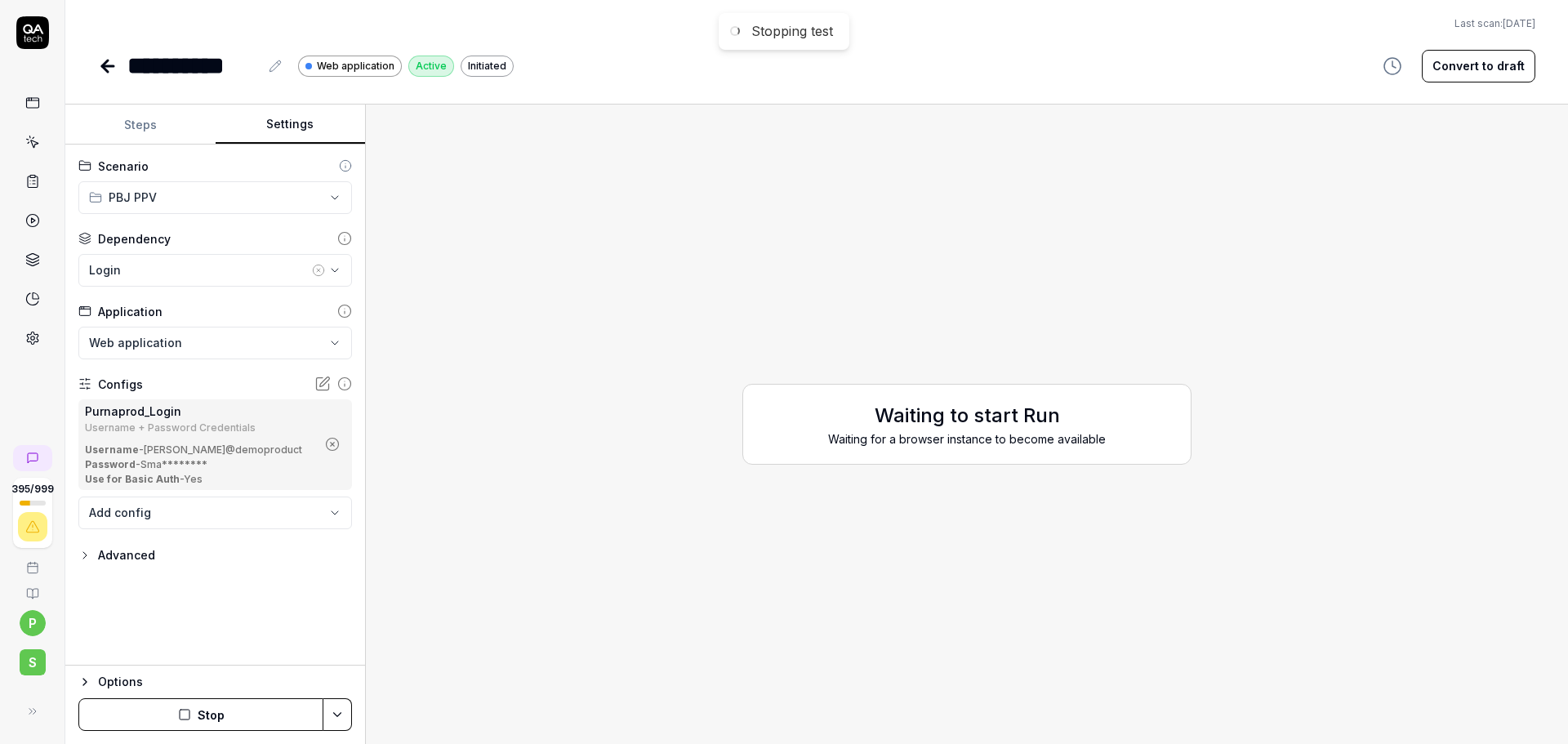 click on "**********" at bounding box center (784, 372) 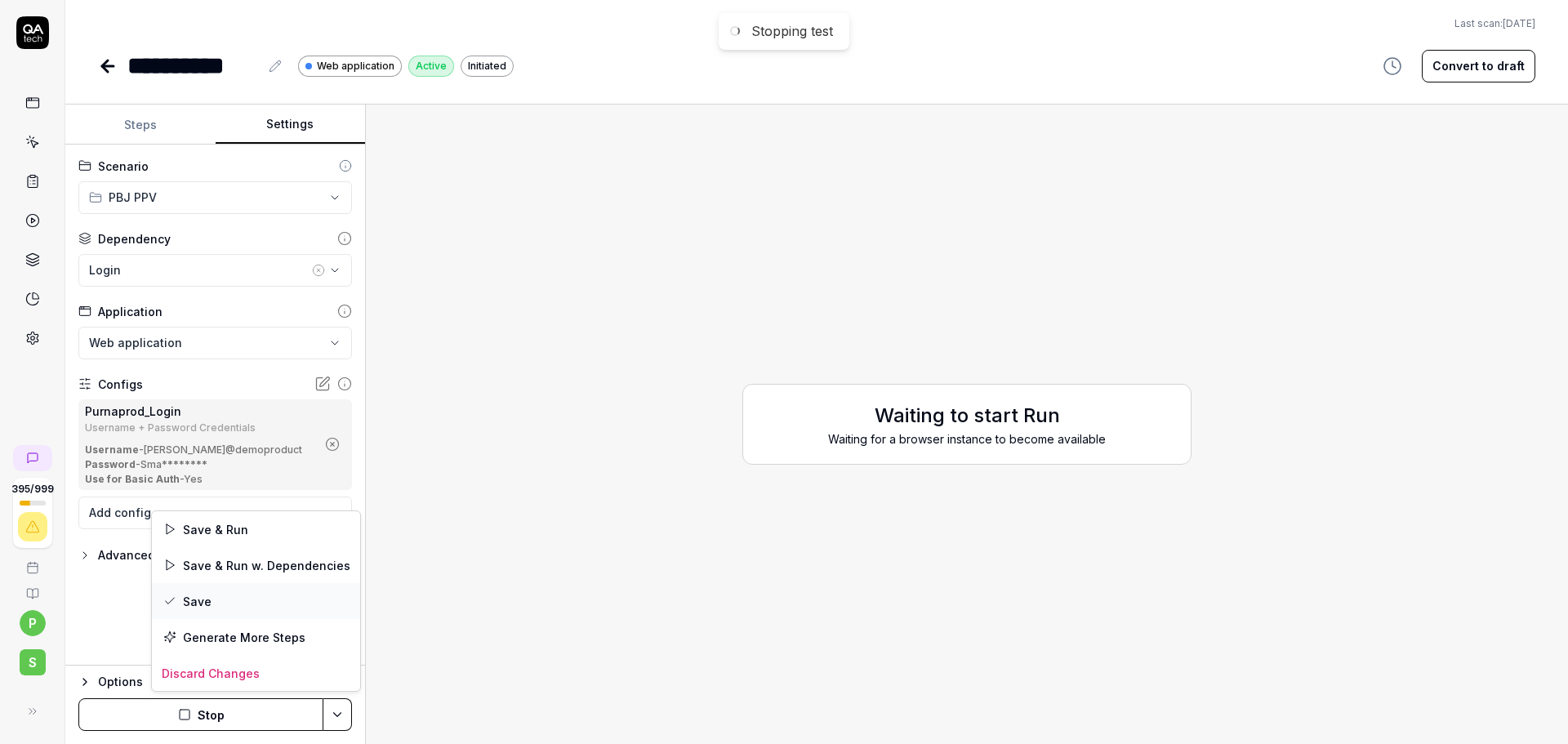 click on "Save" at bounding box center (256, 601) 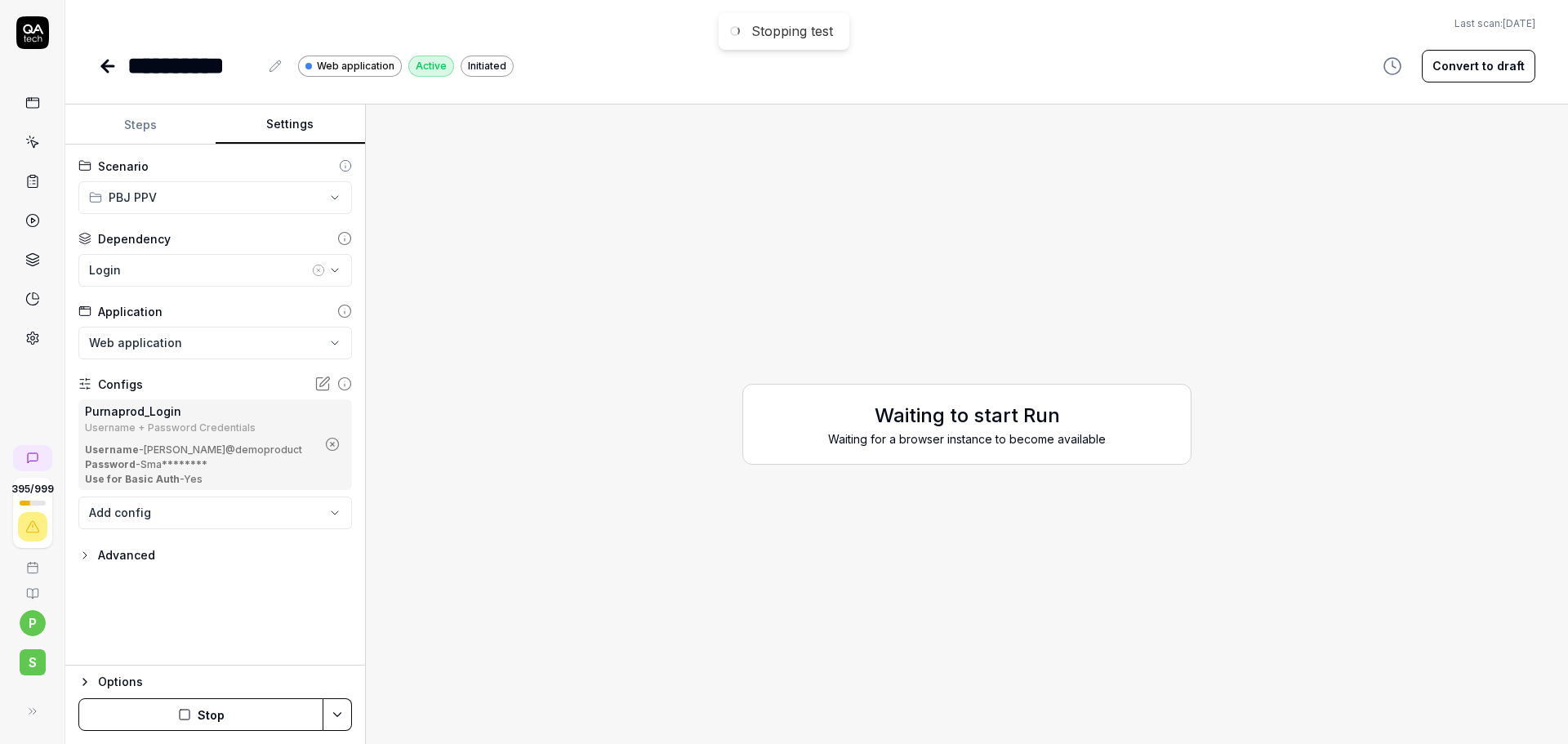 click 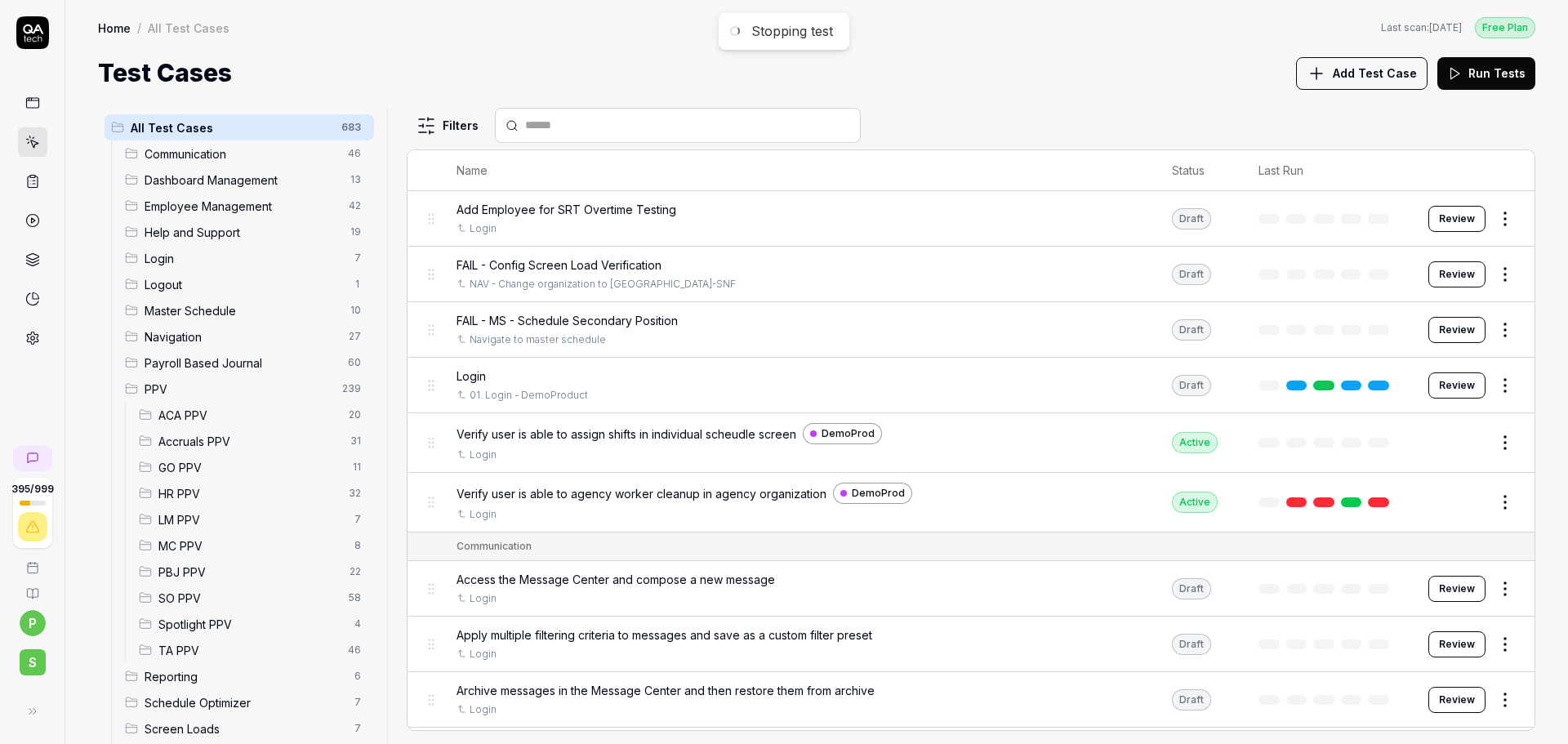 click on "PBJ PPV" at bounding box center [249, 572] 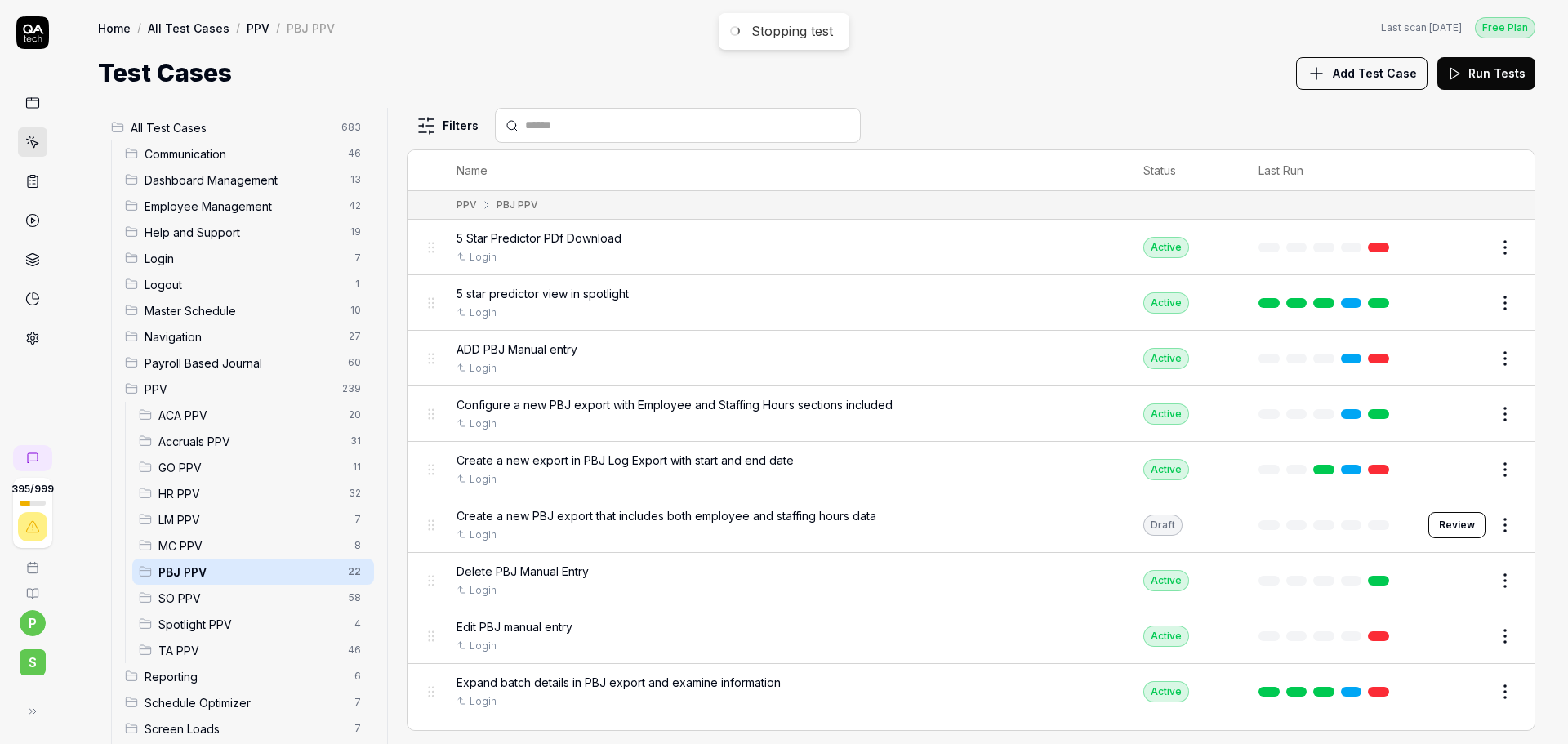 click on "Edit" at bounding box center [1466, 247] 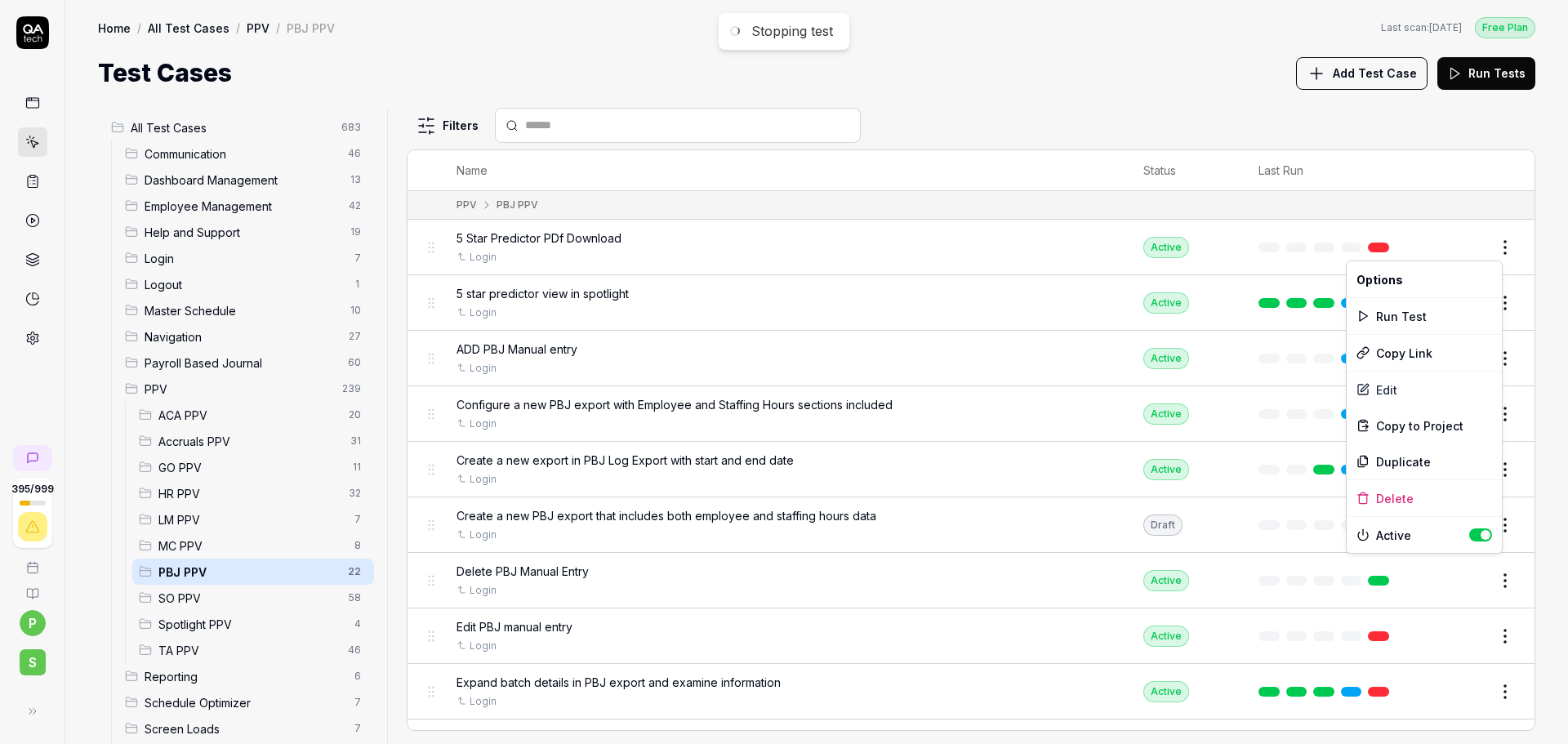 click on "Stopping test 395  /  999 p S Home / All Test Cases / PPV / PBJ PPV Free Plan Home / All Test Cases / PPV / PBJ PPV Last scan:  [DATE] Free Plan Test Cases Add Test Case Run Tests All Test Cases 683 Communication 46 Dashboard Management 13 Employee Management 42 Help and Support 19 Login 7 Logout 1 Master Schedule 10 Navigation 27 Payroll Based Journal 60 PPV 239 ACA PPV 20 Accruals PPV 31 GO PPV 11 HR PPV 32 LM PPV 7 MC PPV 8 PBJ PPV 22 SO PPV 58 Spotlight PPV 4 TA PPV 46 Reporting 6 Schedule Optimizer 7 Screen Loads 7 TestPPV 0 Time & Attendance 192 User Profile 1 Filters Name Status Last Run PPV PBJ PPV 5 Star Predictor PDf Download Login Active Edit 5 star predictor view in spotlight  Login Active Edit ADD PBJ Manual entry  Login Active Edit Configure a new PBJ export with Employee and Staffing Hours sections included Login Active Edit Create a new export in PBJ Log Export with start and end date Login Active Edit Create a new PBJ export that includes both employee and staffing hours data Login Draft" at bounding box center [784, 372] 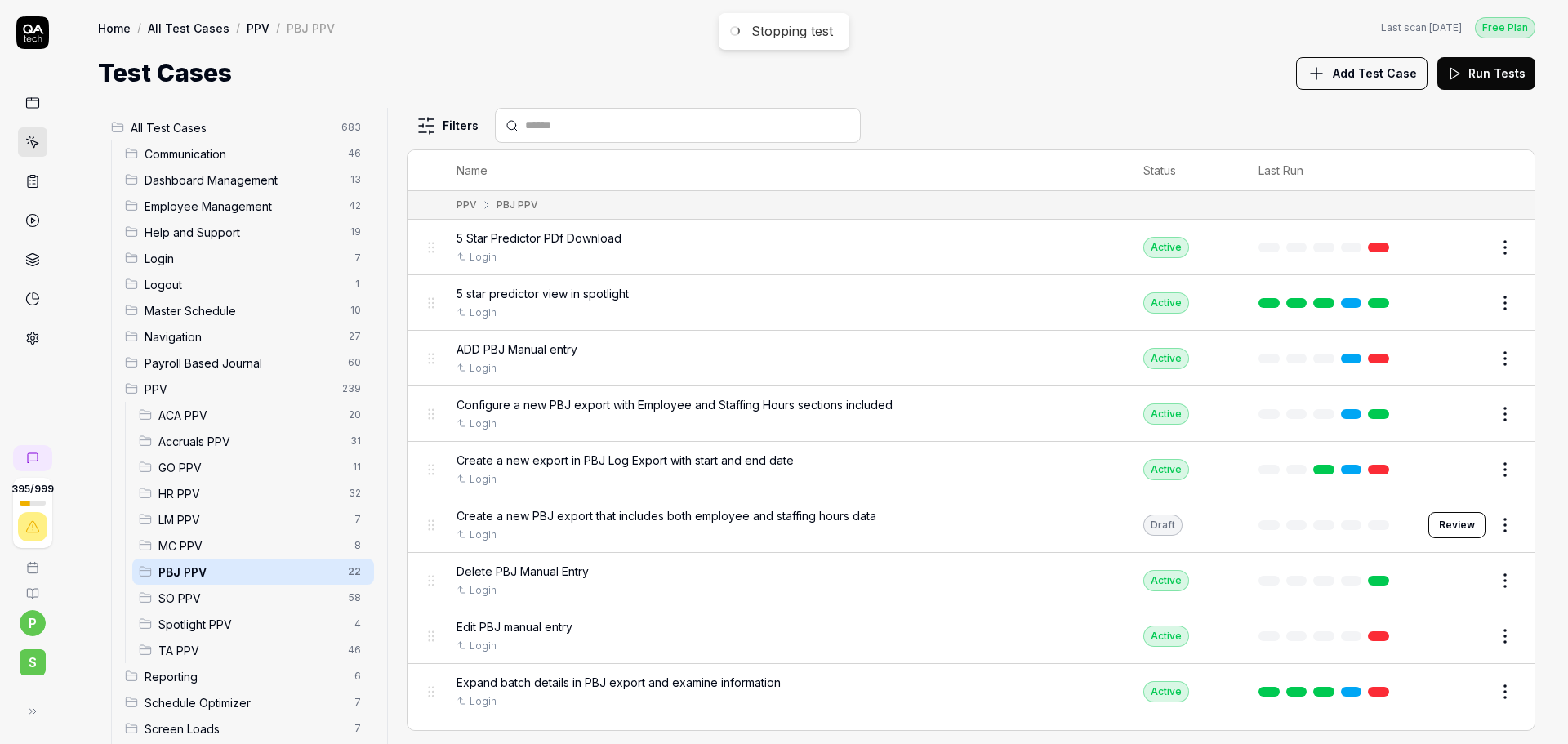 click on "Stopping test 395  /  999 p S Home / All Test Cases / PPV / PBJ PPV Free Plan Home / All Test Cases / PPV / PBJ PPV Last scan:  [DATE] Free Plan Test Cases Add Test Case Run Tests All Test Cases 683 Communication 46 Dashboard Management 13 Employee Management 42 Help and Support 19 Login 7 Logout 1 Master Schedule 10 Navigation 27 Payroll Based Journal 60 PPV 239 ACA PPV 20 Accruals PPV 31 GO PPV 11 HR PPV 32 LM PPV 7 MC PPV 8 PBJ PPV 22 SO PPV 58 Spotlight PPV 4 TA PPV 46 Reporting 6 Schedule Optimizer 7 Screen Loads 7 TestPPV 0 Time & Attendance 192 User Profile 1 Filters Name Status Last Run PPV PBJ PPV 5 Star Predictor PDf Download Login Active Edit 5 star predictor view in spotlight  Login Active Edit ADD PBJ Manual entry  Login Active Edit Configure a new PBJ export with Employee and Staffing Hours sections included Login Active Edit Create a new export in PBJ Log Export with start and end date Login Active Edit Create a new PBJ export that includes both employee and staffing hours data Login Draft" at bounding box center [784, 372] 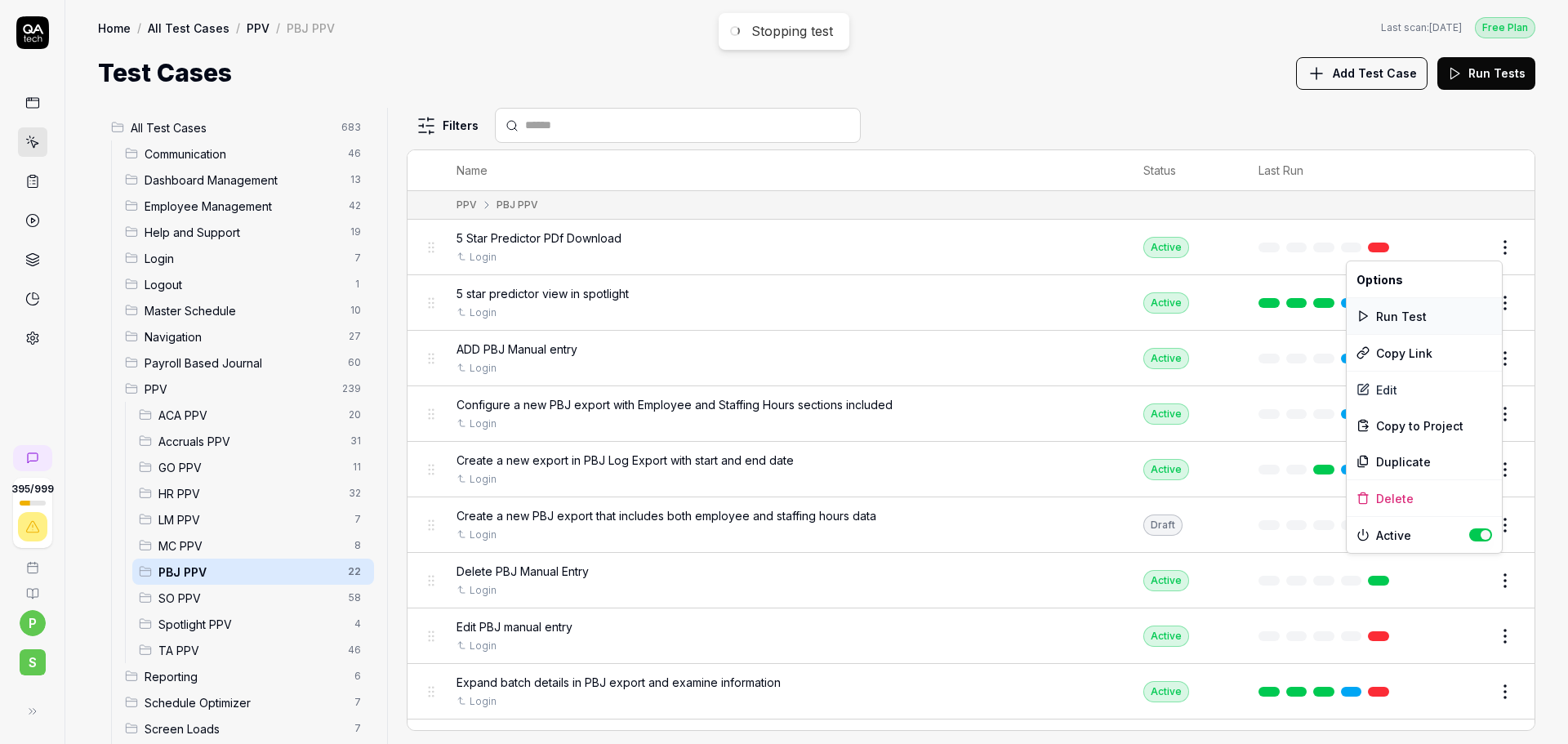 click on "Run Test" at bounding box center [1424, 316] 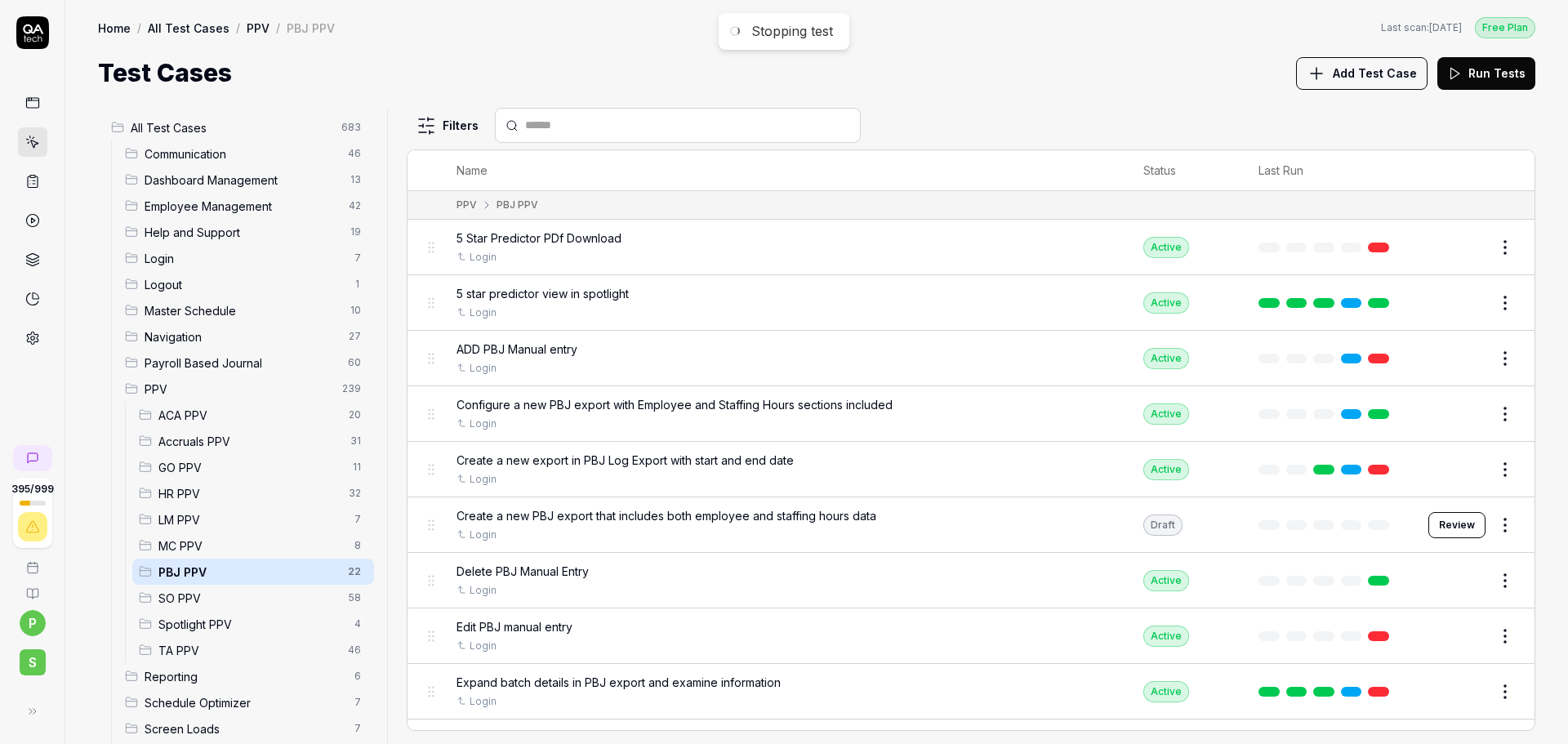 click on "5 Star Predictor PDf Download" at bounding box center (539, 238) 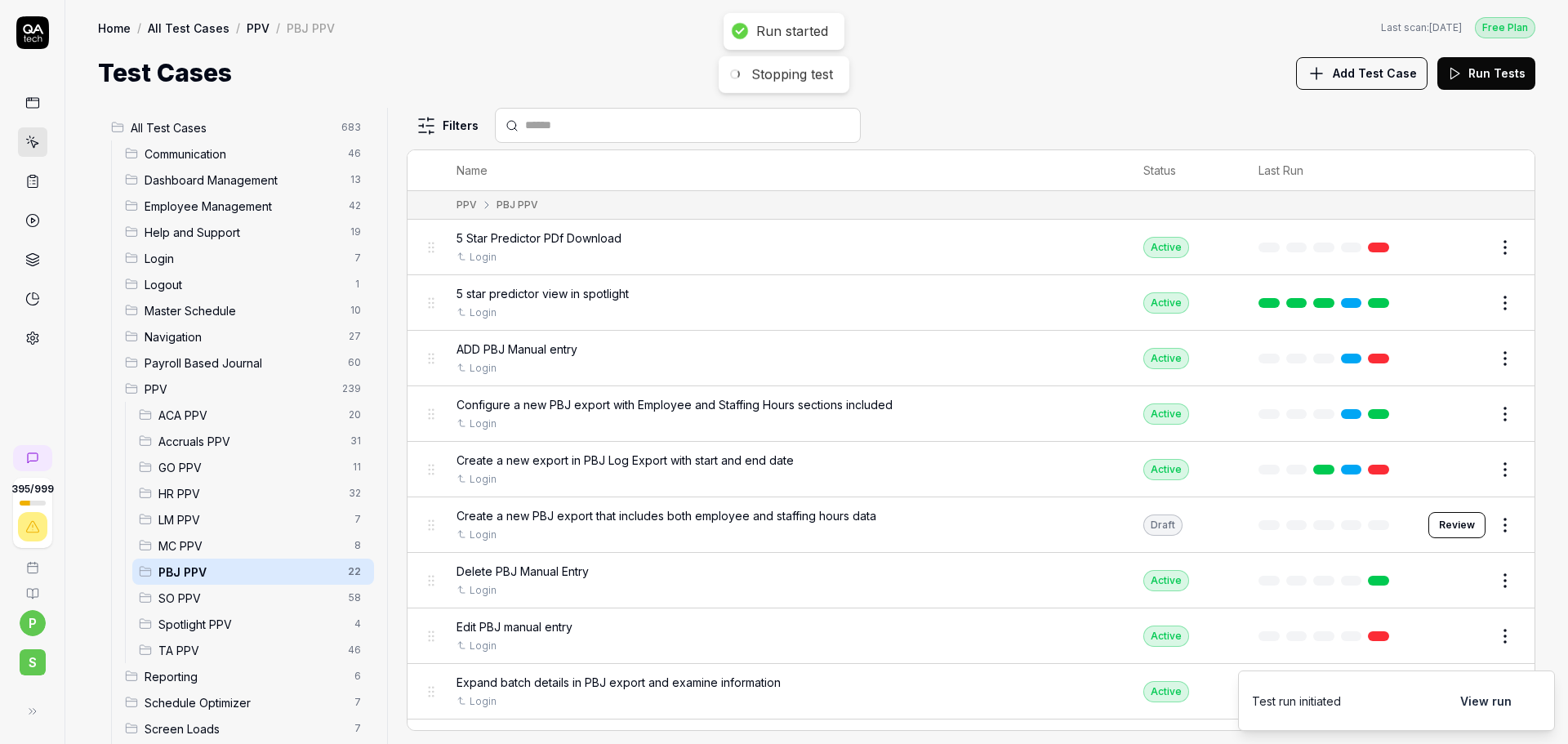 click on "Edit" at bounding box center [1466, 247] 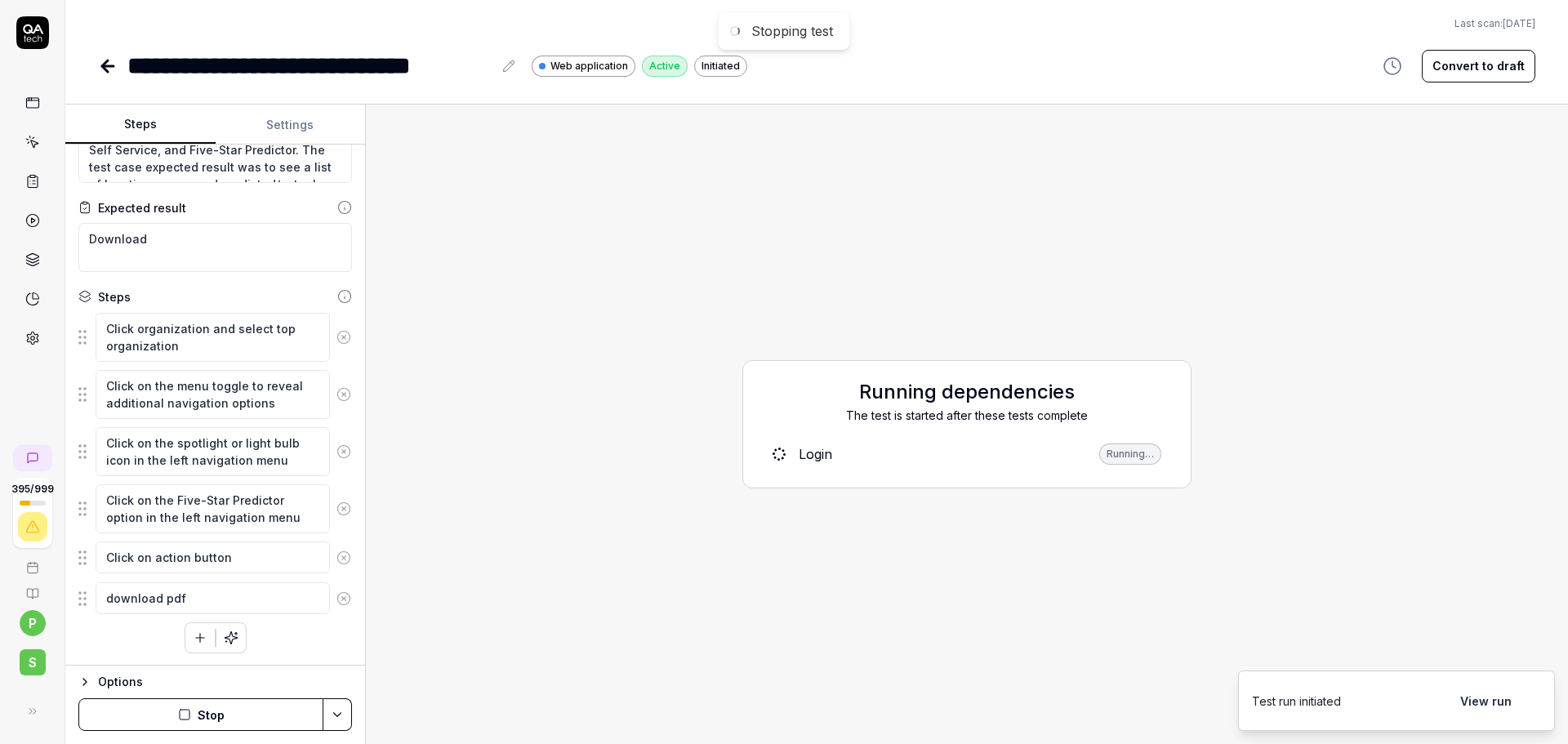 scroll, scrollTop: 117, scrollLeft: 0, axis: vertical 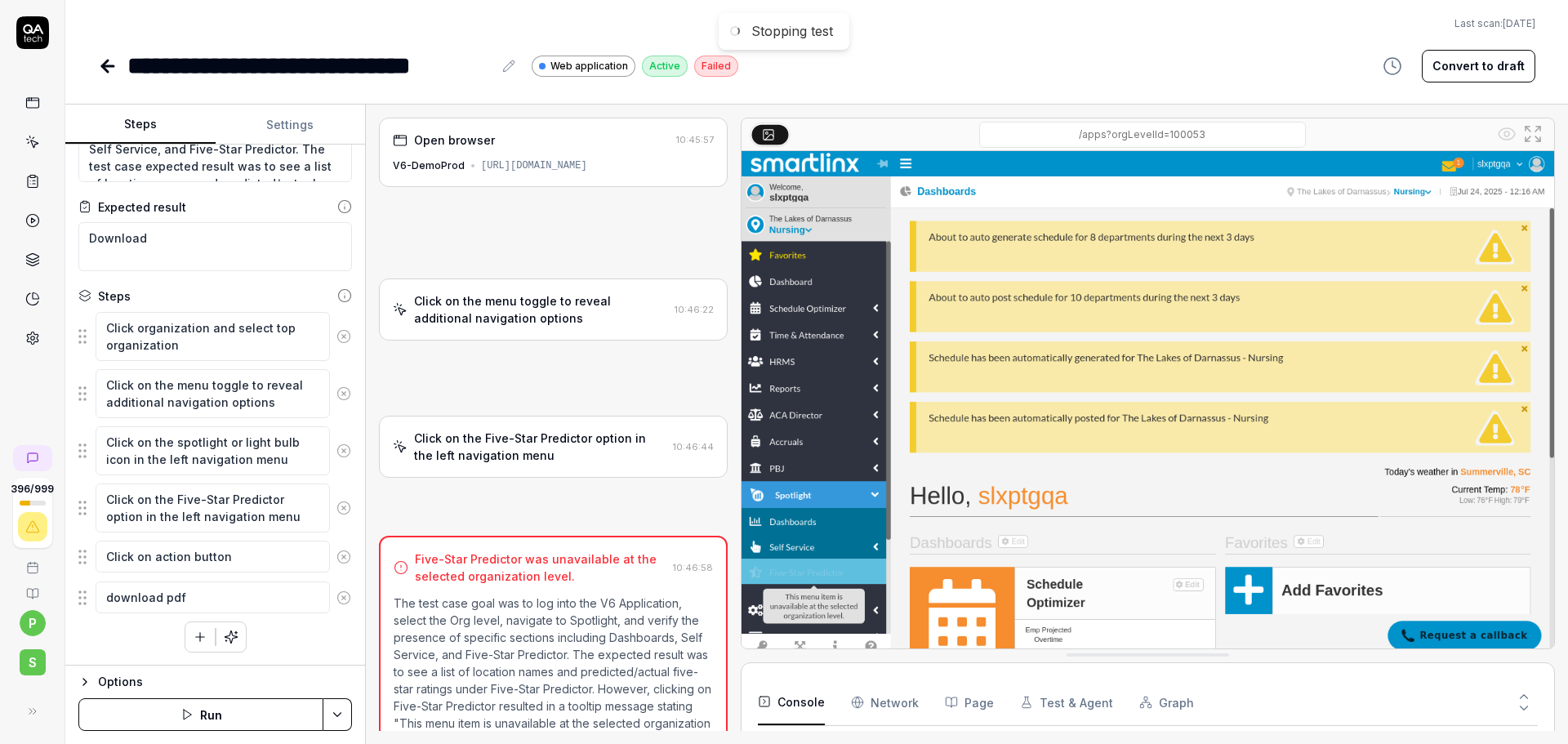 type on "*" 